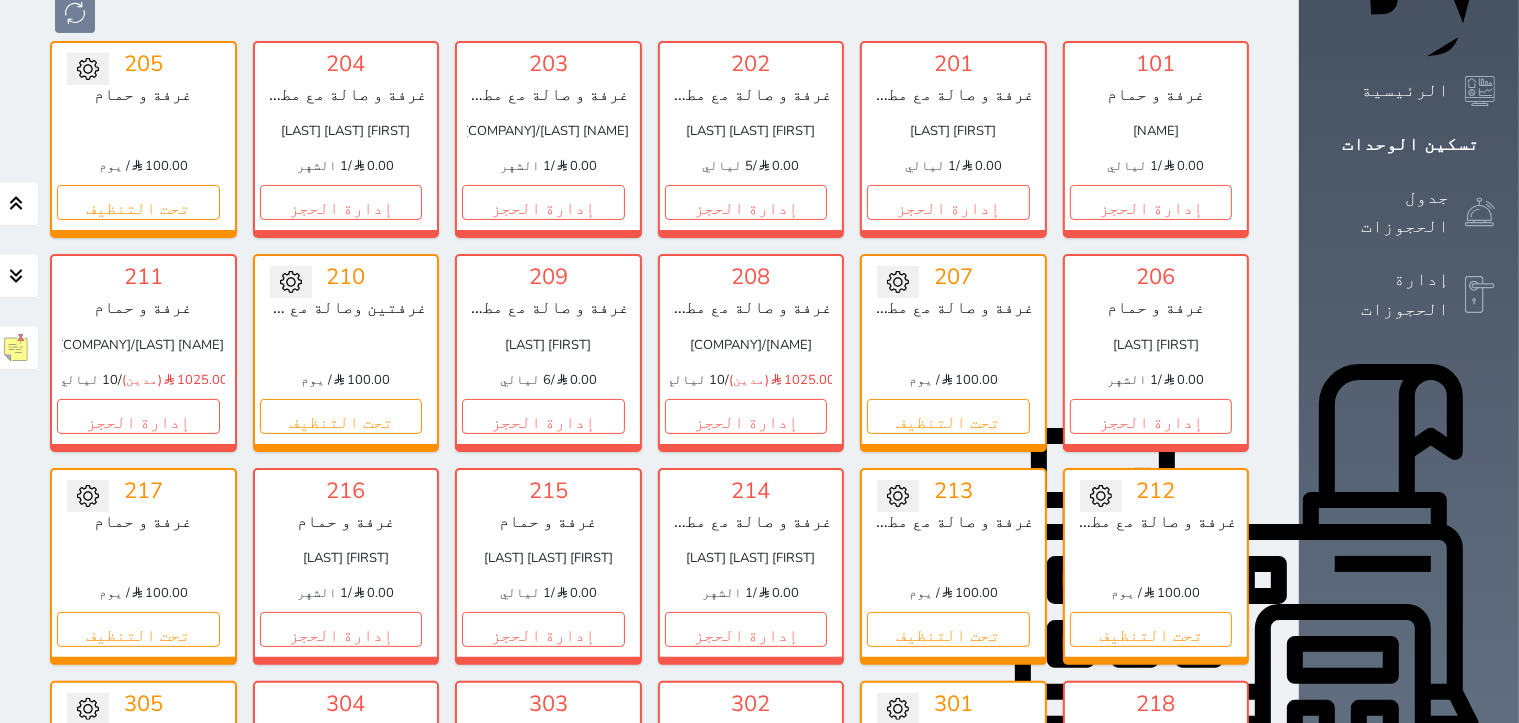 scroll, scrollTop: 209, scrollLeft: 0, axis: vertical 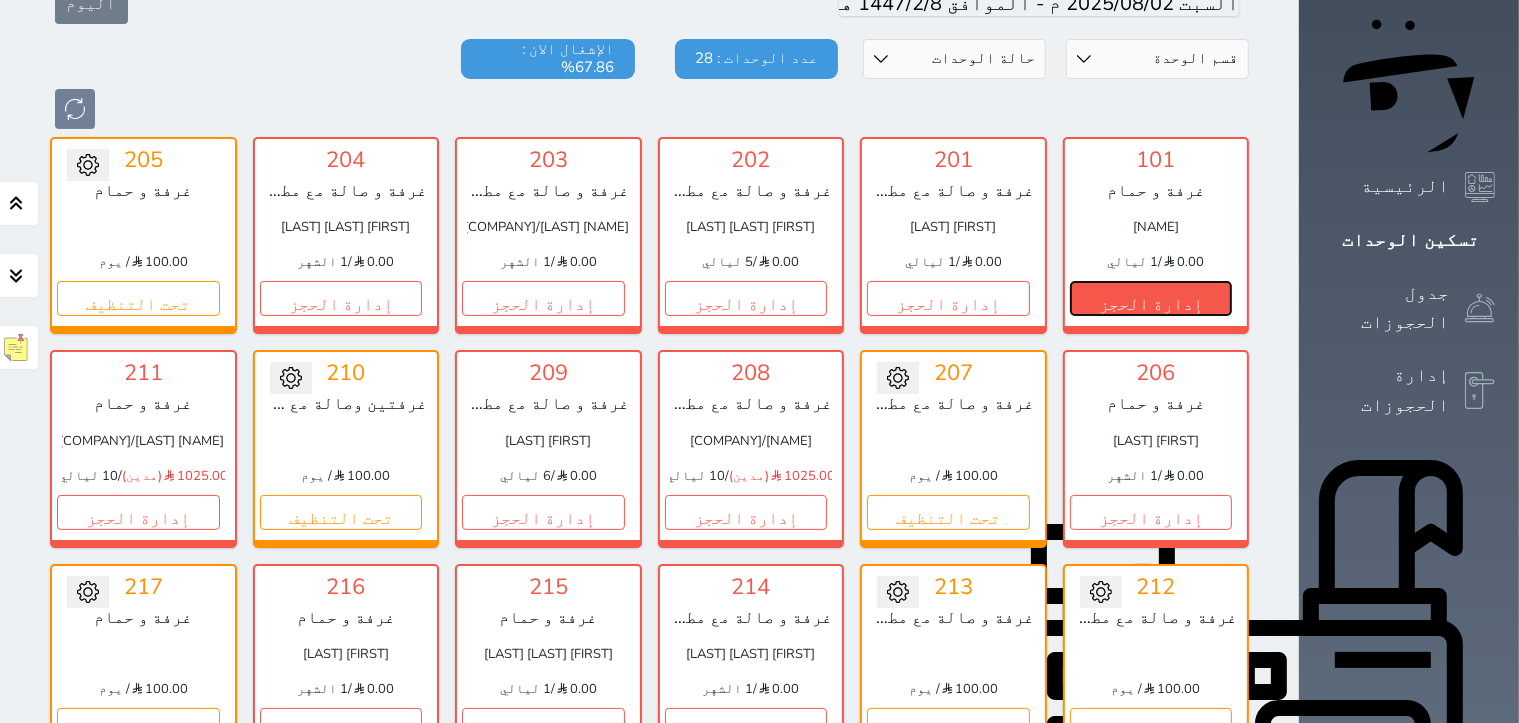 click on "إدارة الحجز" at bounding box center (1151, 298) 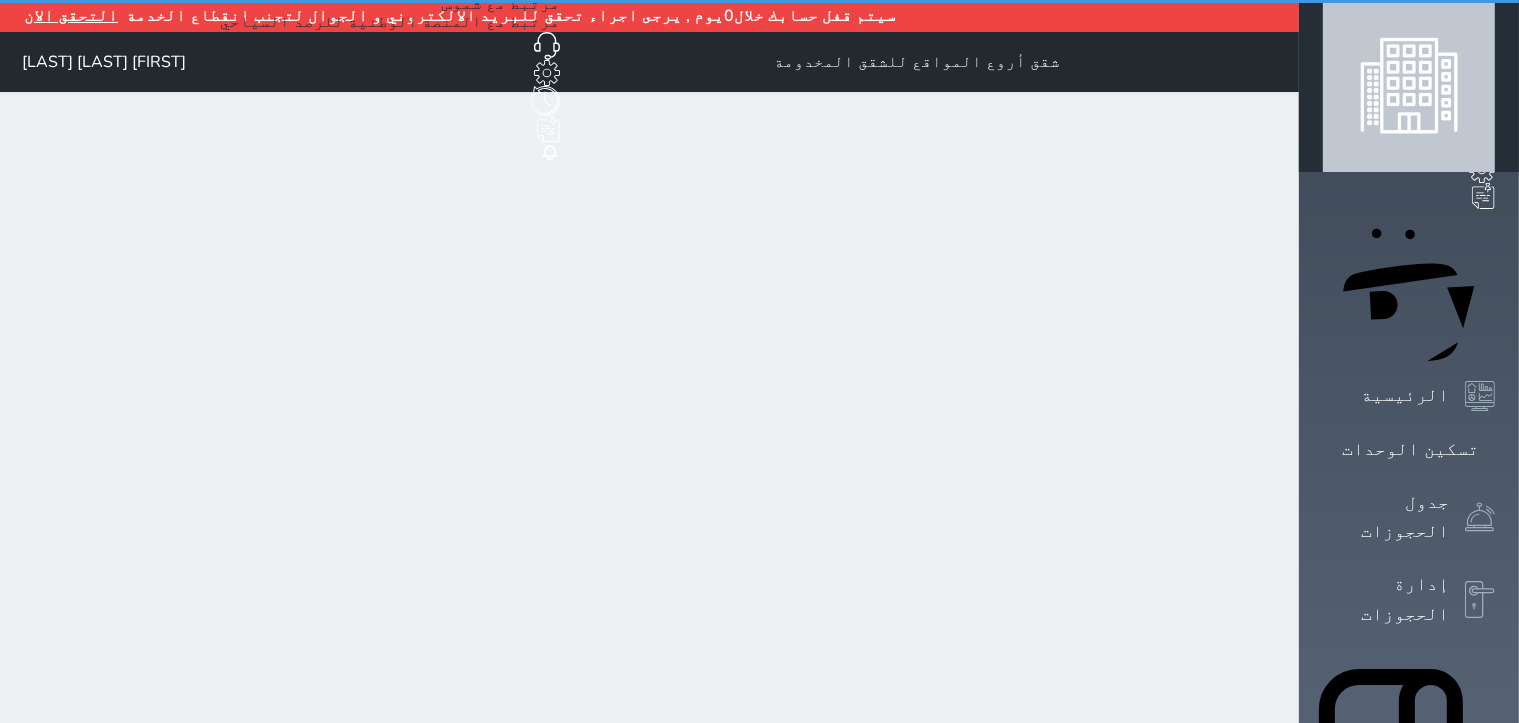 scroll, scrollTop: 0, scrollLeft: 0, axis: both 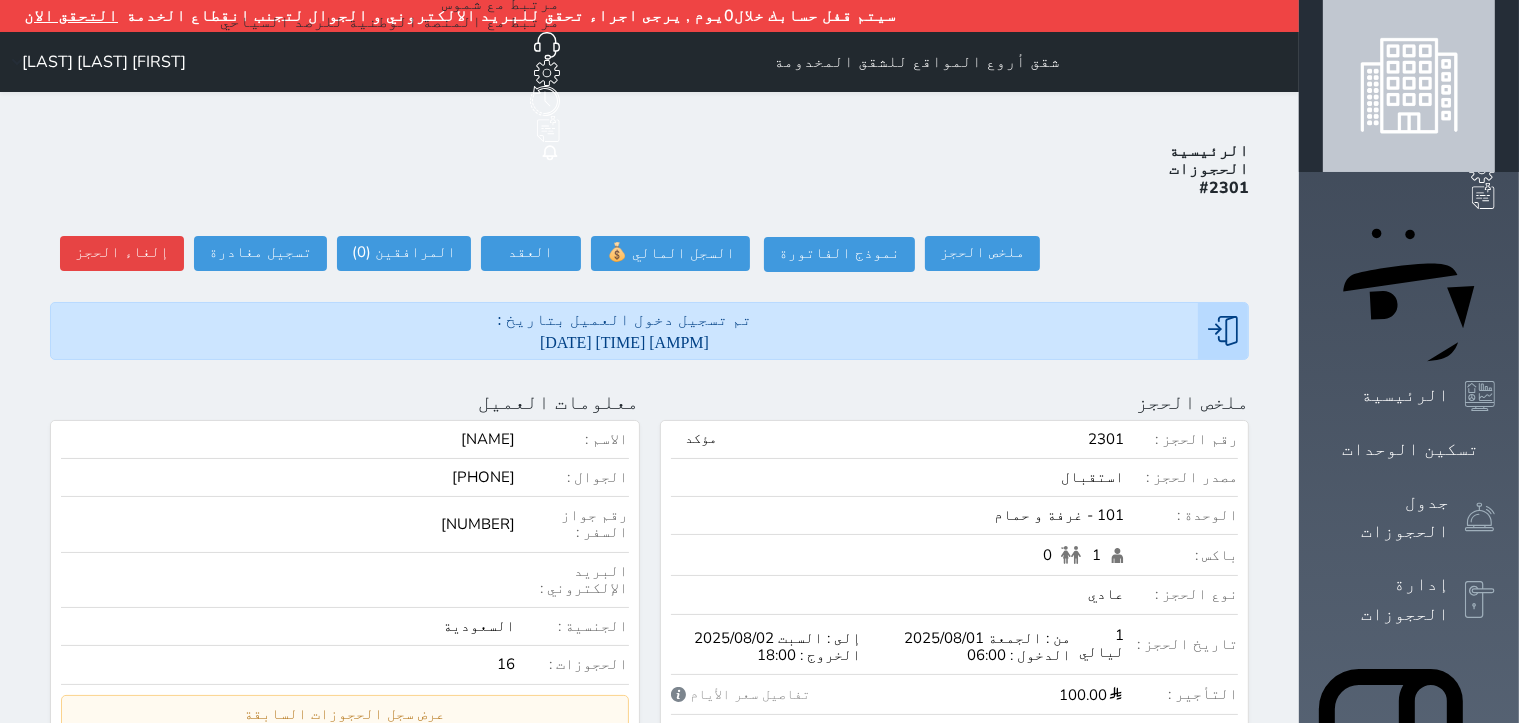 click on "تسجيل مغادرة
تسجيل مغادرة                       وقت تسجيل المغادرة    [TIME]
تسجيل مغادرة
استرجاع التامين
يوجد مبلغ تامين 0 ويلزم انشاء سند لاسترجاعه
النوع *   اختيار   مرتجع إيجار
رواتب
صيانة
مصروفات عامة
تحويل من الصندوق الى الادارة
استرجاع تامين
استرجاع العربون
التاريخ  *   [DAY] [MONTH] [DATE] [TIME] GMT+0300 (Arabian Standard Time)   إلى  *     المبلغ  *     لأجل  *     استلمت بواسطة *     طريقة الدفع  *   اختر طريقة الدفع   دفع نقدى   تحويل بنكى   مدى   بطاقة ائتمان     ملاحظات     حفظ" at bounding box center [255, 254] 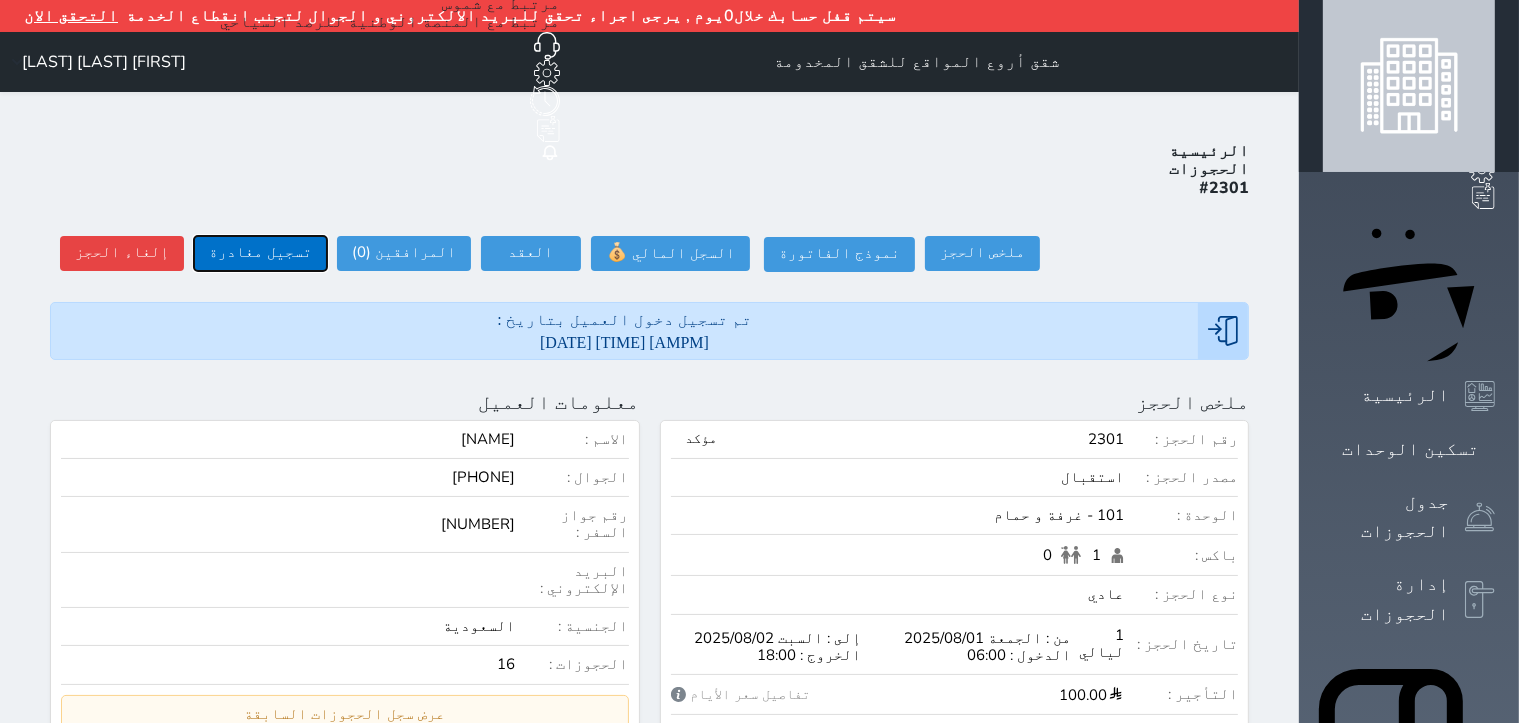 click on "تسجيل مغادرة" at bounding box center [260, 253] 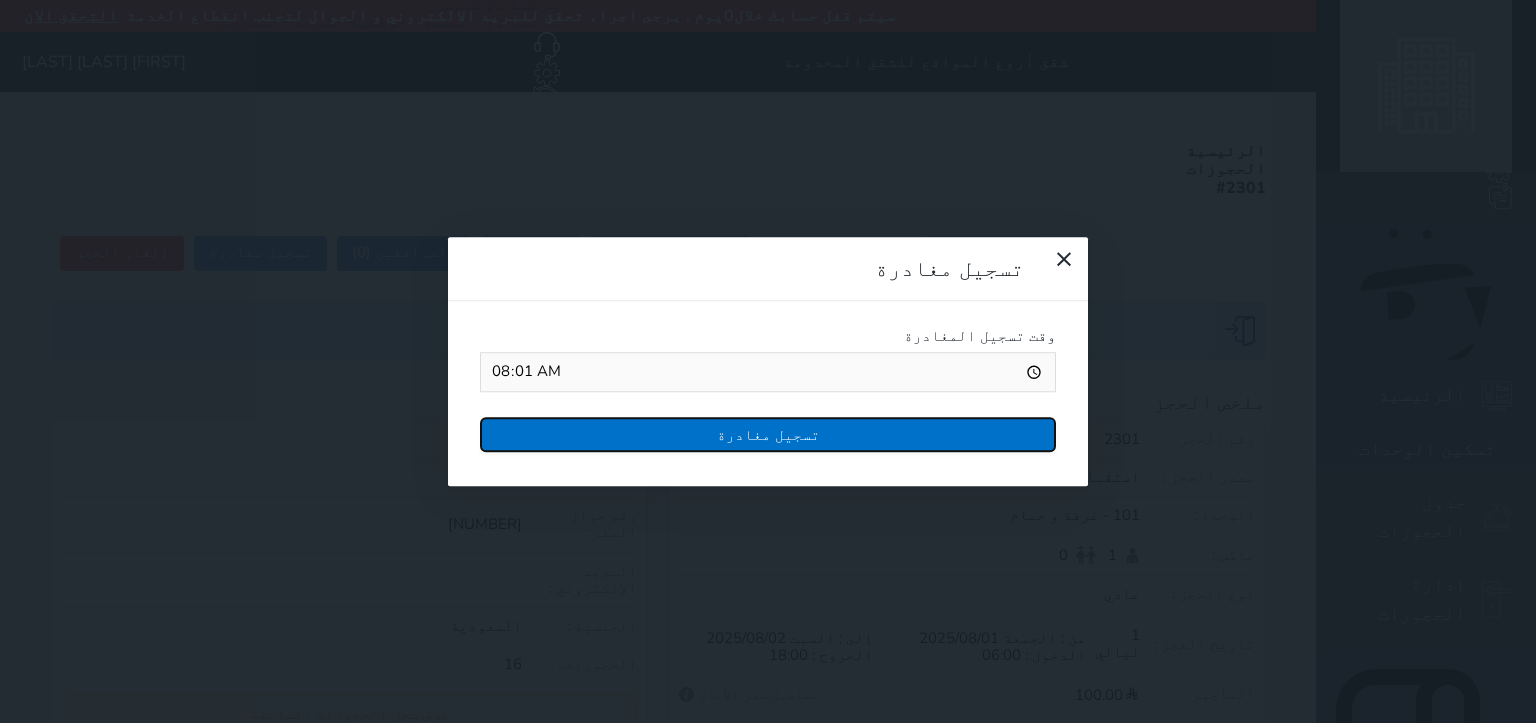click on "تسجيل مغادرة" at bounding box center (768, 434) 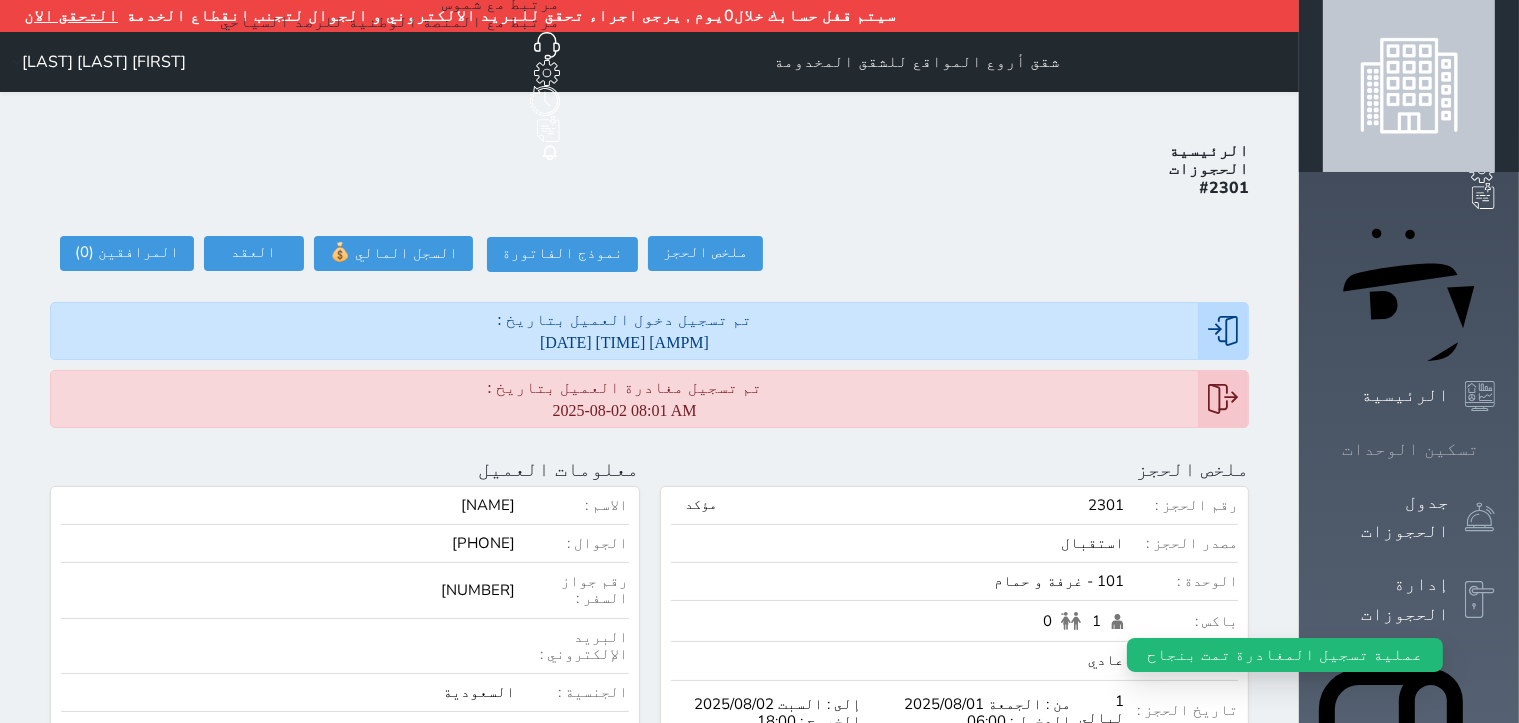 click on "تسكين الوحدات" at bounding box center (1410, 449) 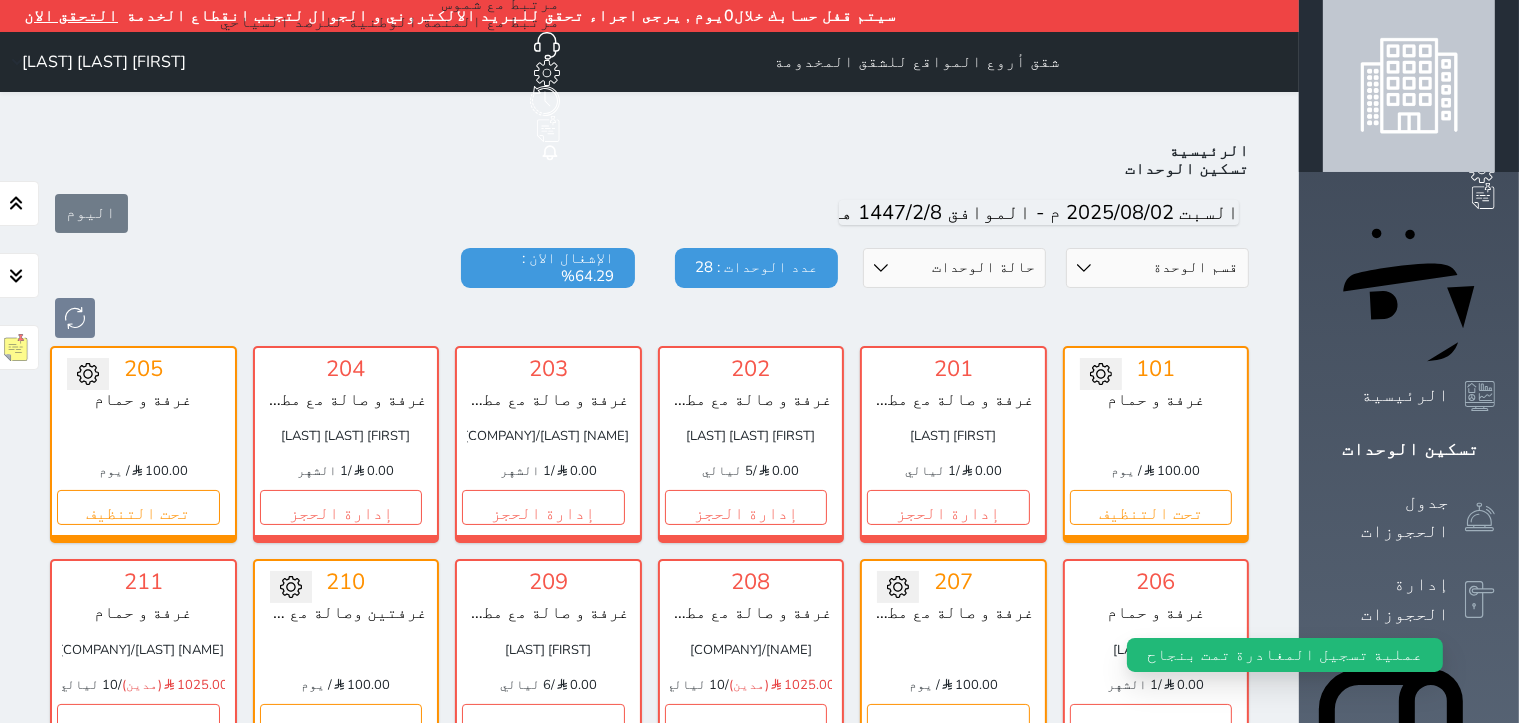 scroll, scrollTop: 109, scrollLeft: 0, axis: vertical 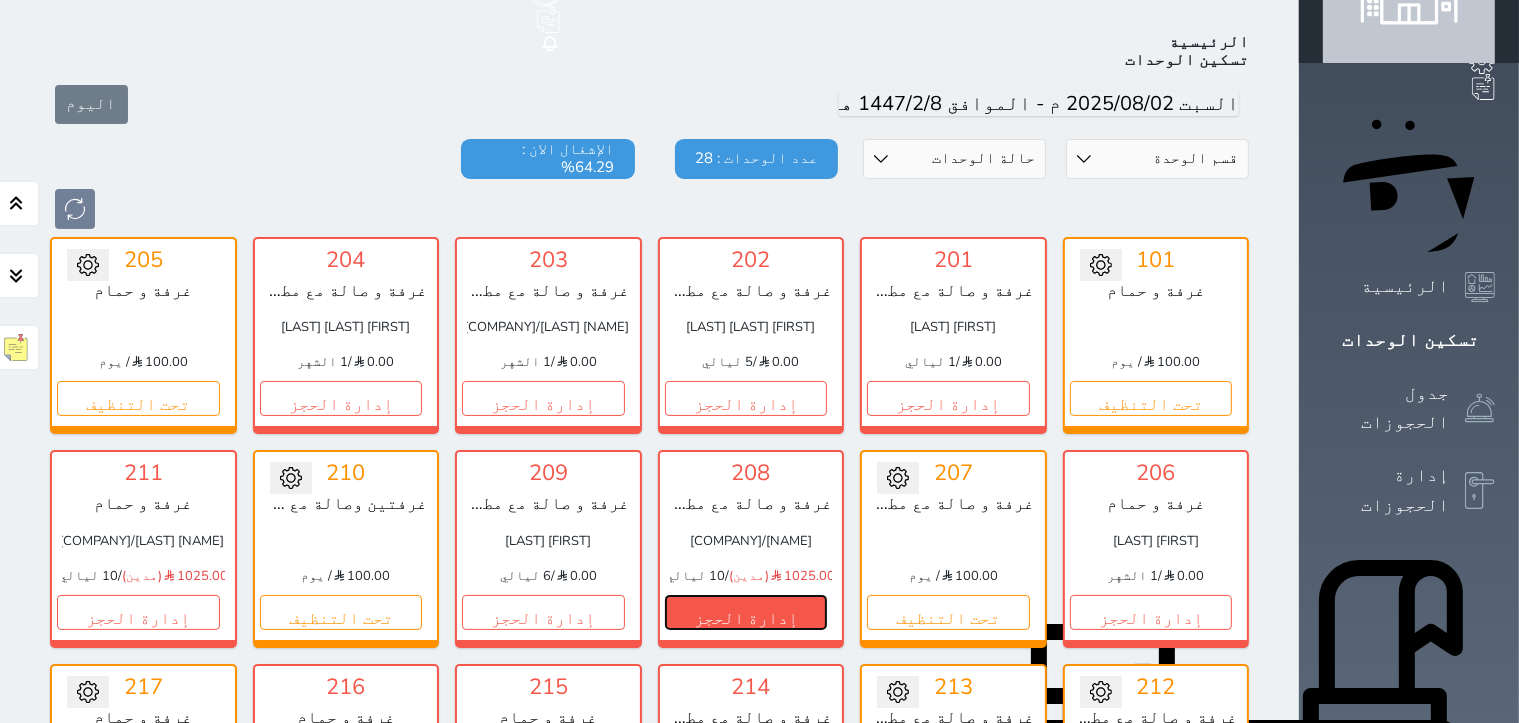 click on "إدارة الحجز" at bounding box center (746, 612) 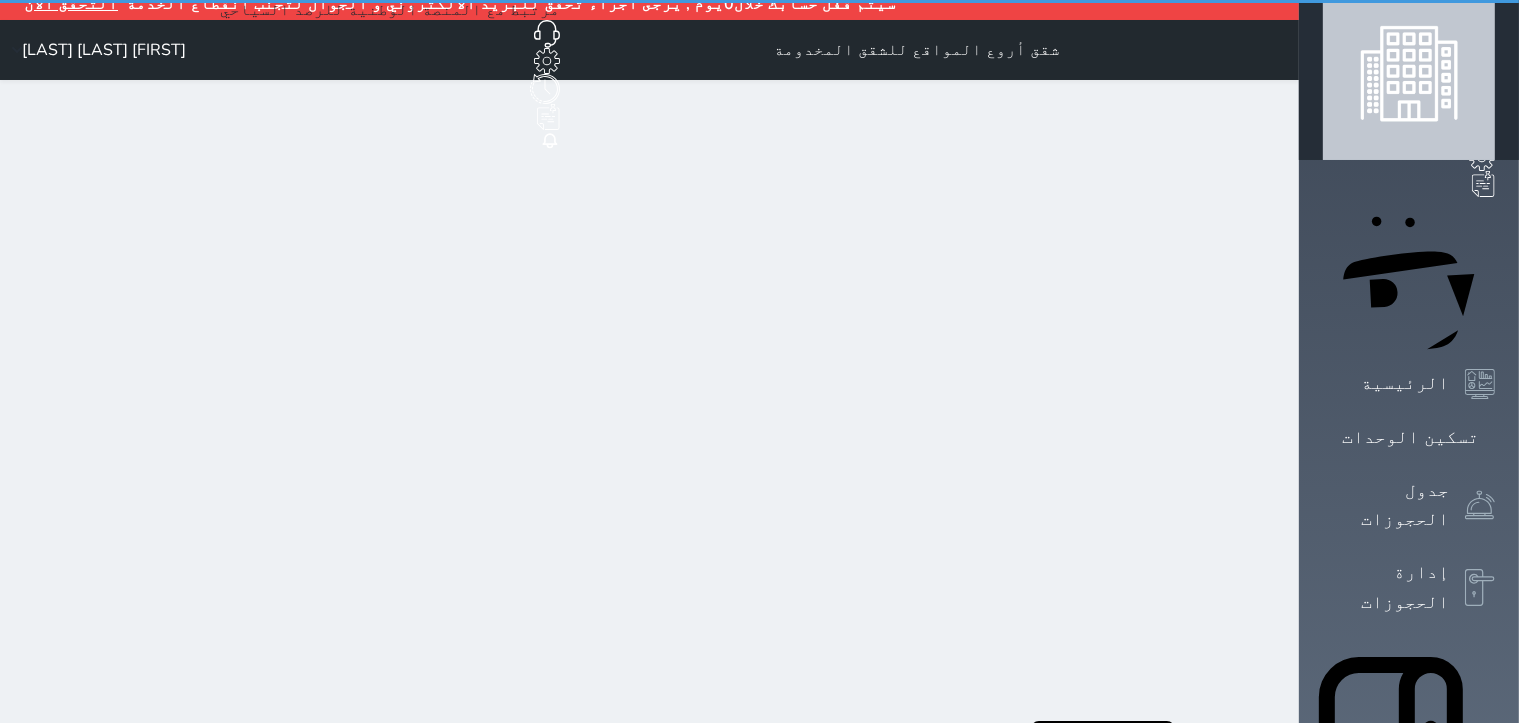 scroll, scrollTop: 0, scrollLeft: 0, axis: both 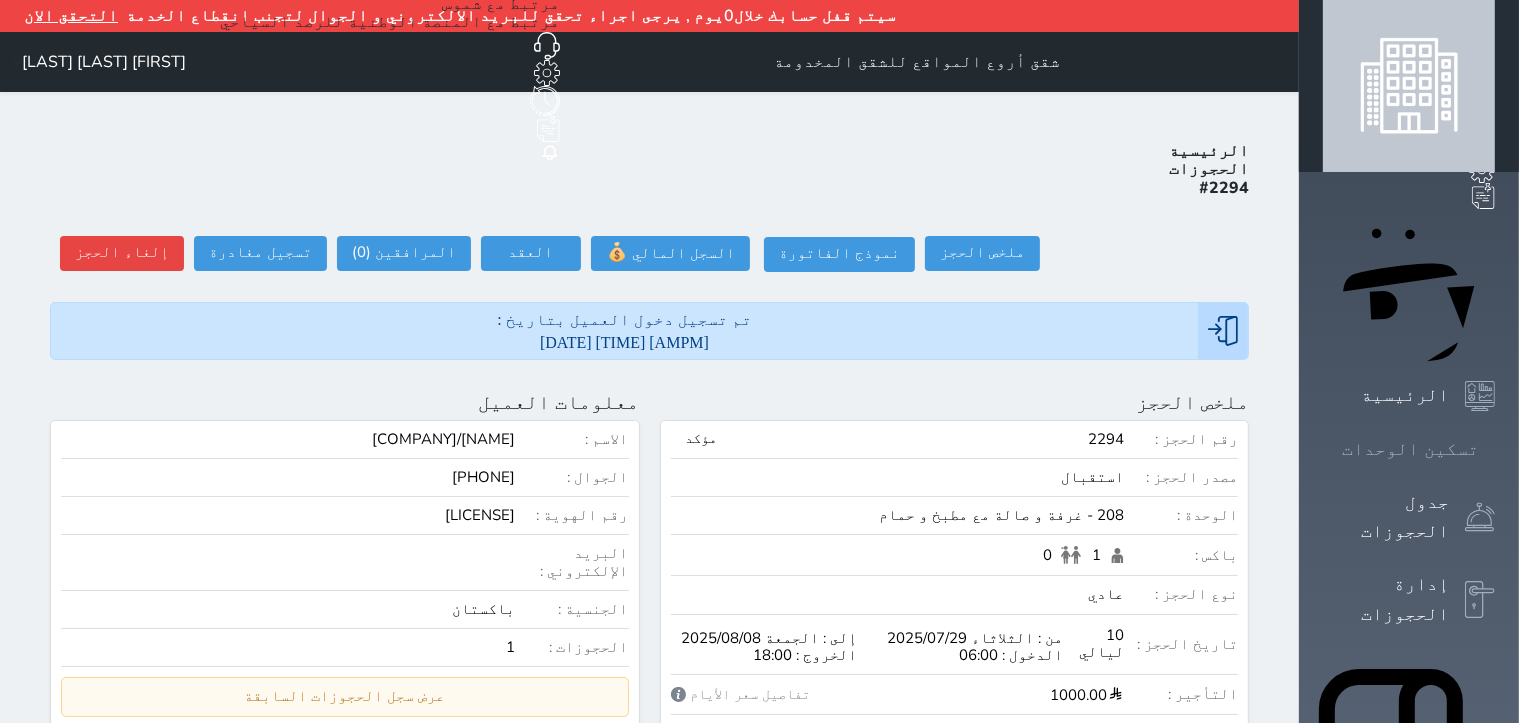click 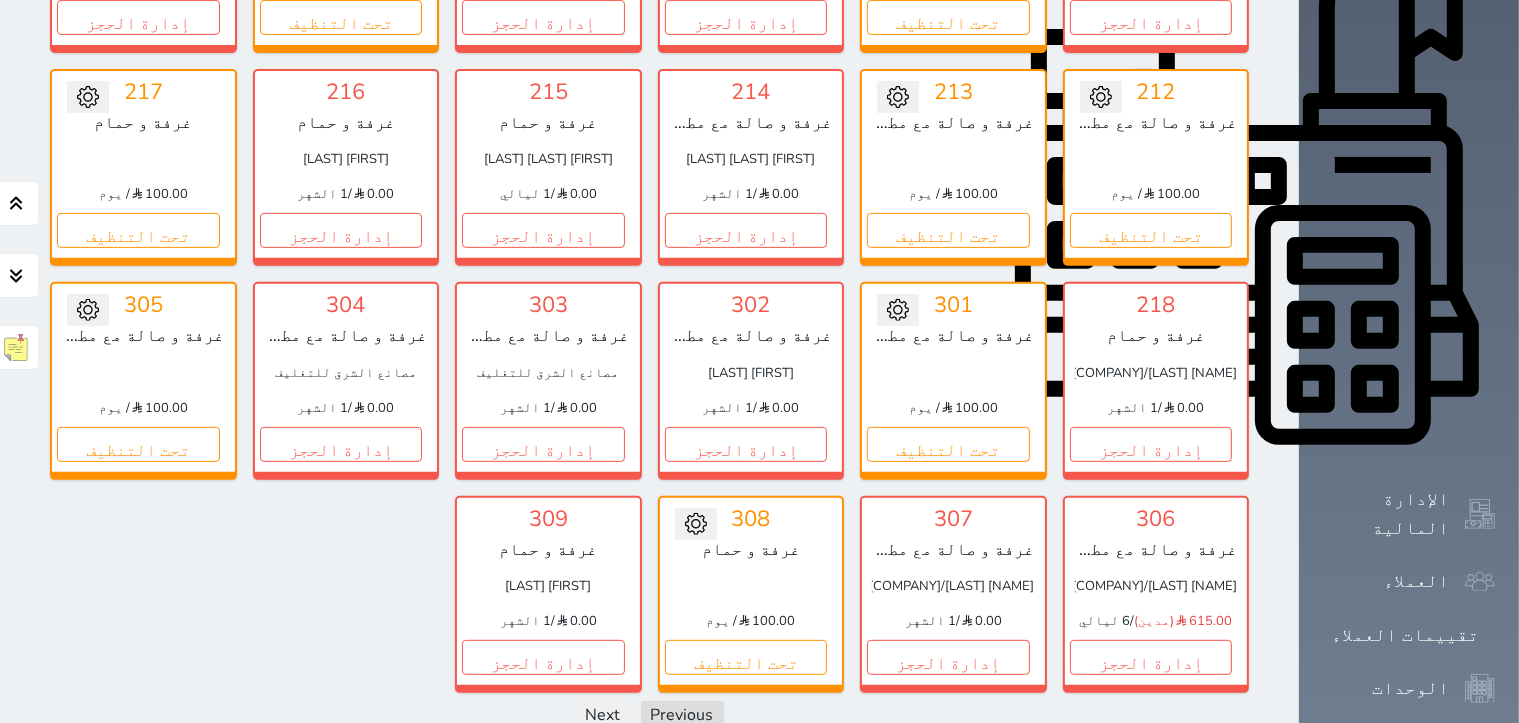 scroll, scrollTop: 709, scrollLeft: 0, axis: vertical 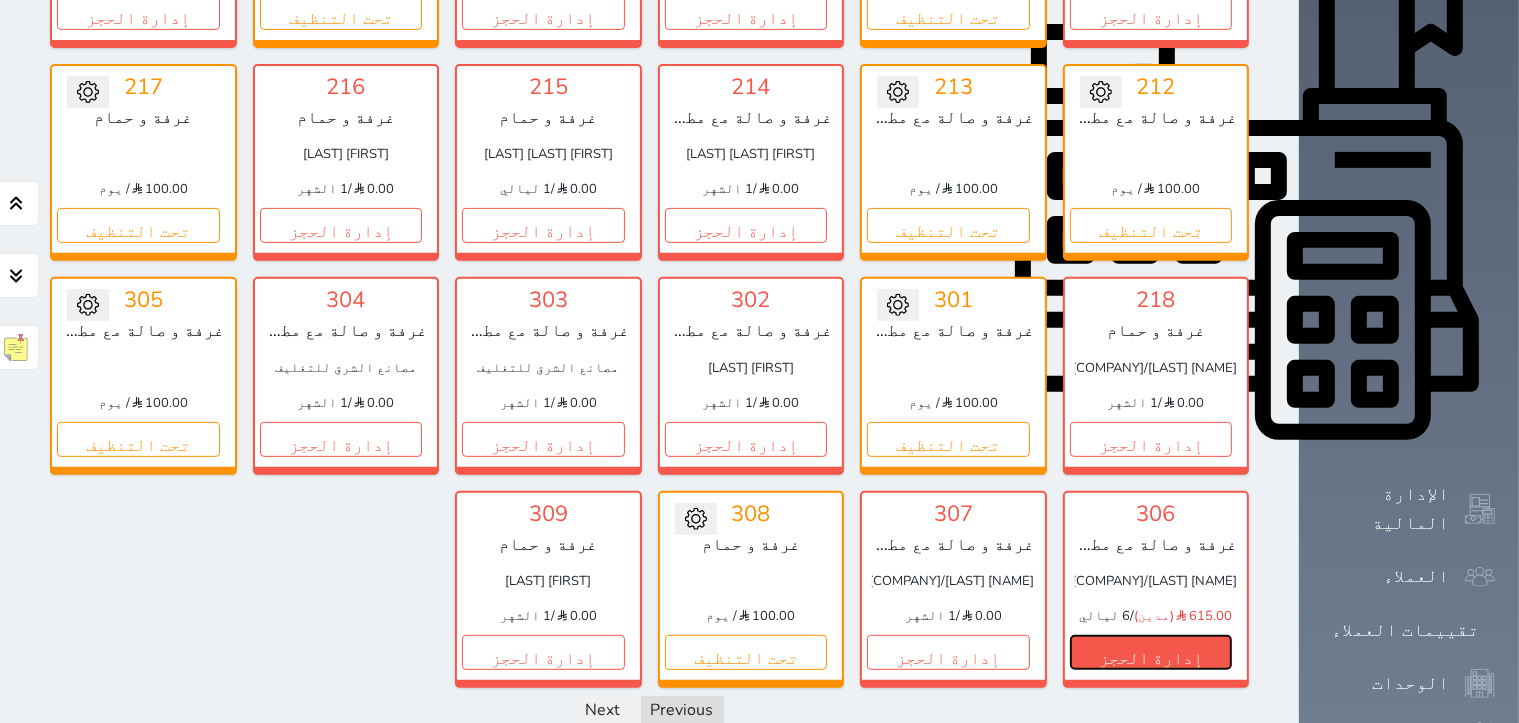 click on "إدارة الحجز" at bounding box center (1151, 652) 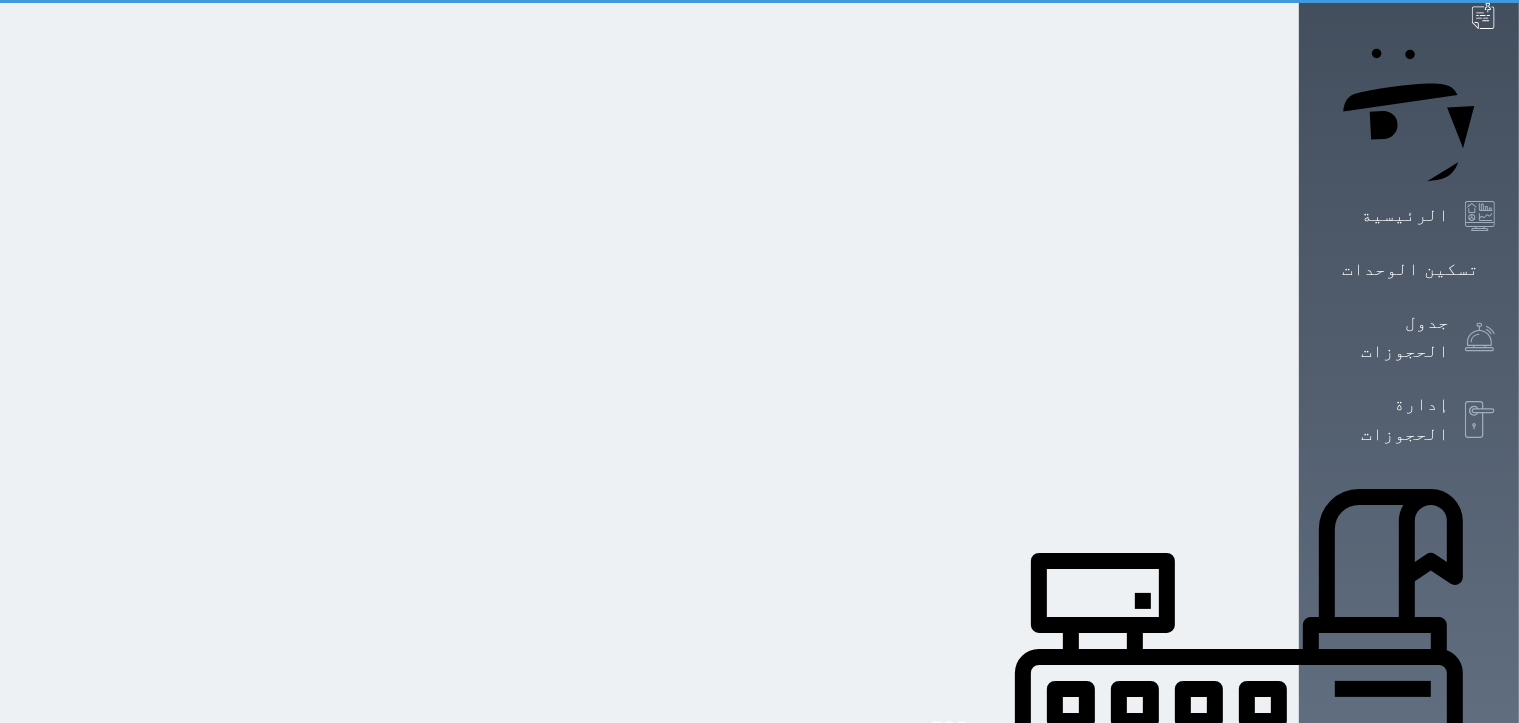 scroll, scrollTop: 0, scrollLeft: 0, axis: both 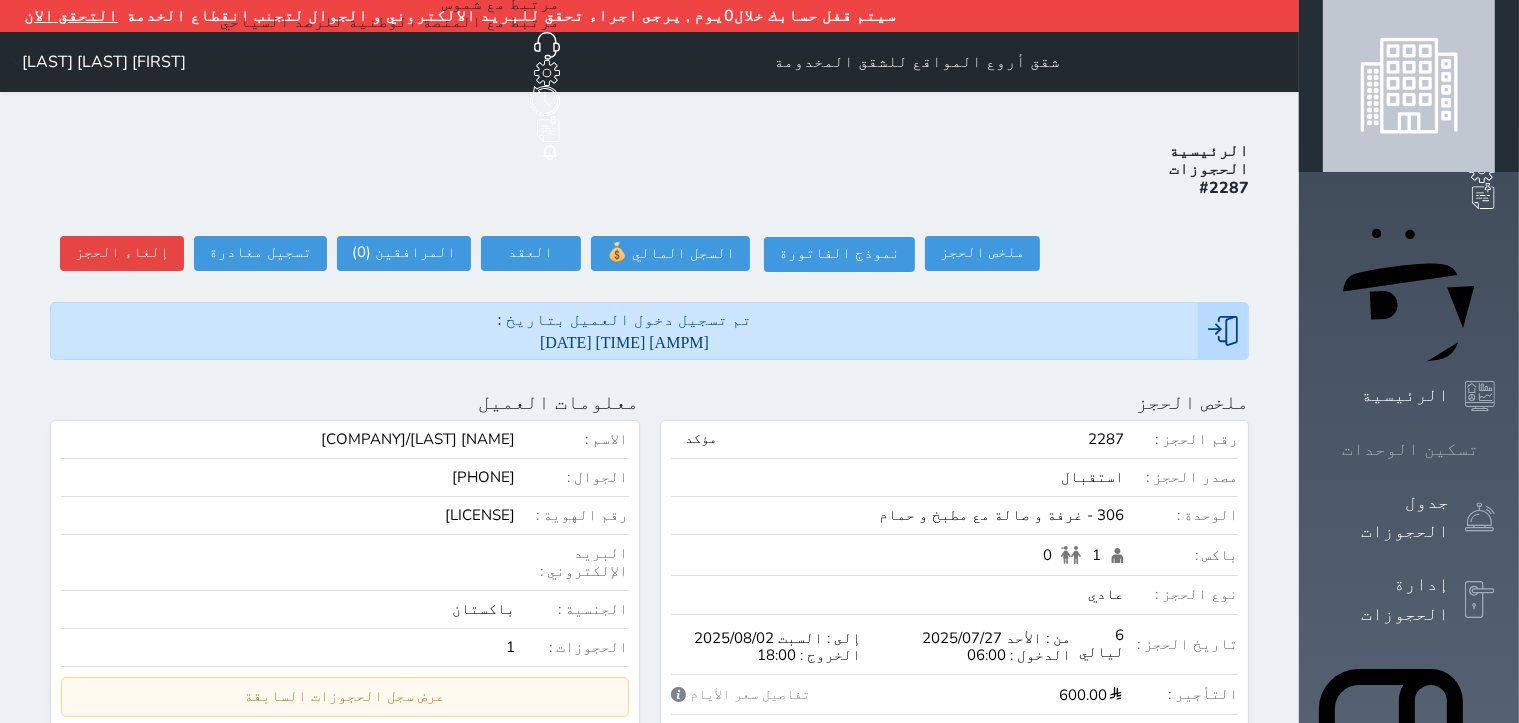 click 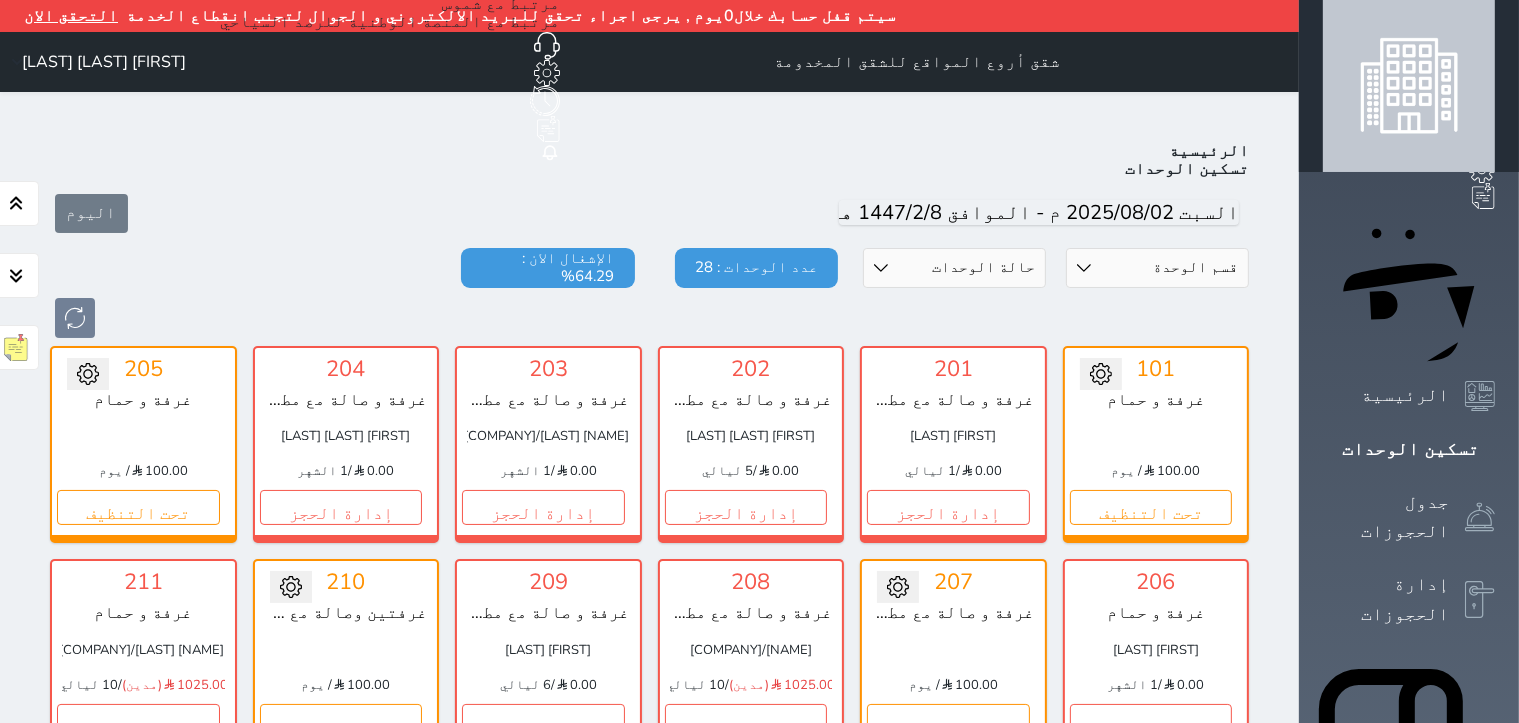 scroll, scrollTop: 109, scrollLeft: 0, axis: vertical 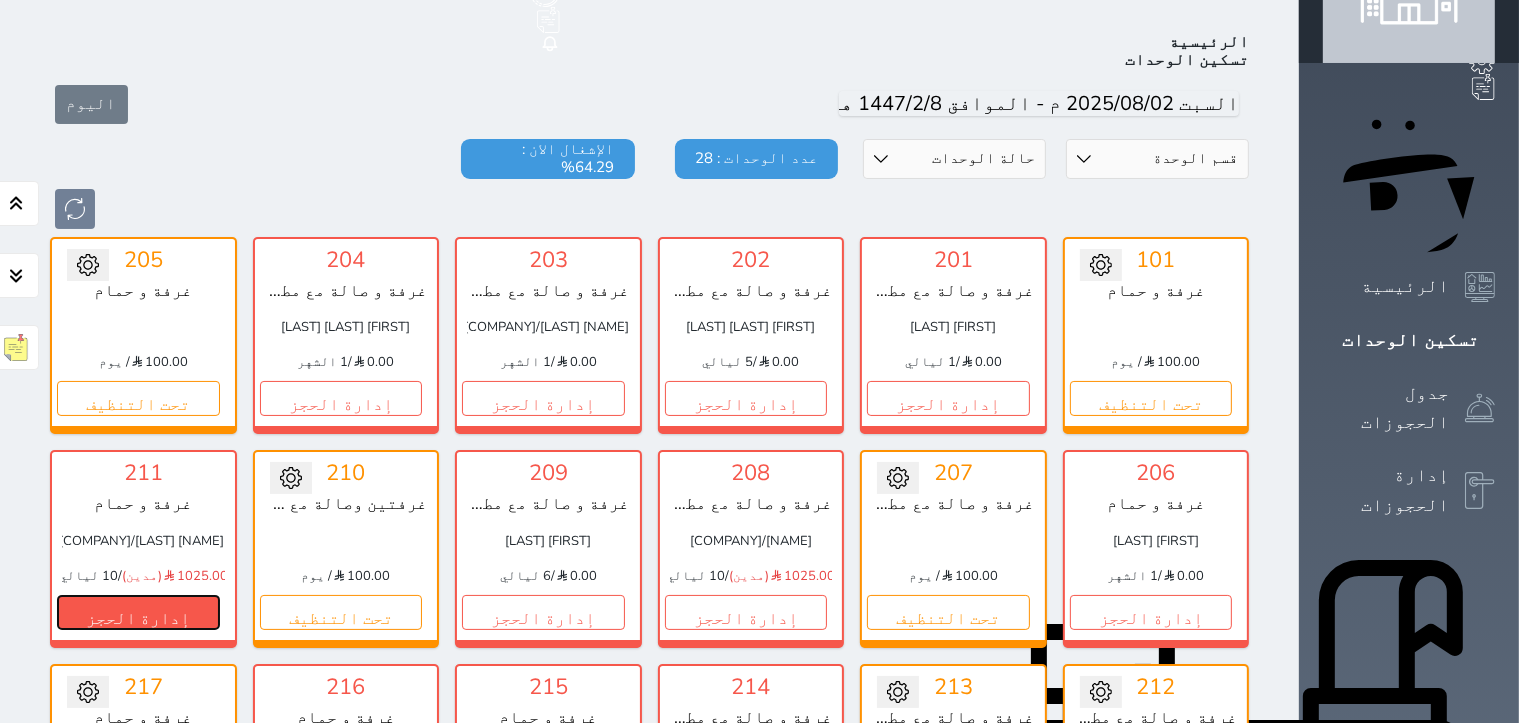 click on "إدارة الحجز" at bounding box center (138, 612) 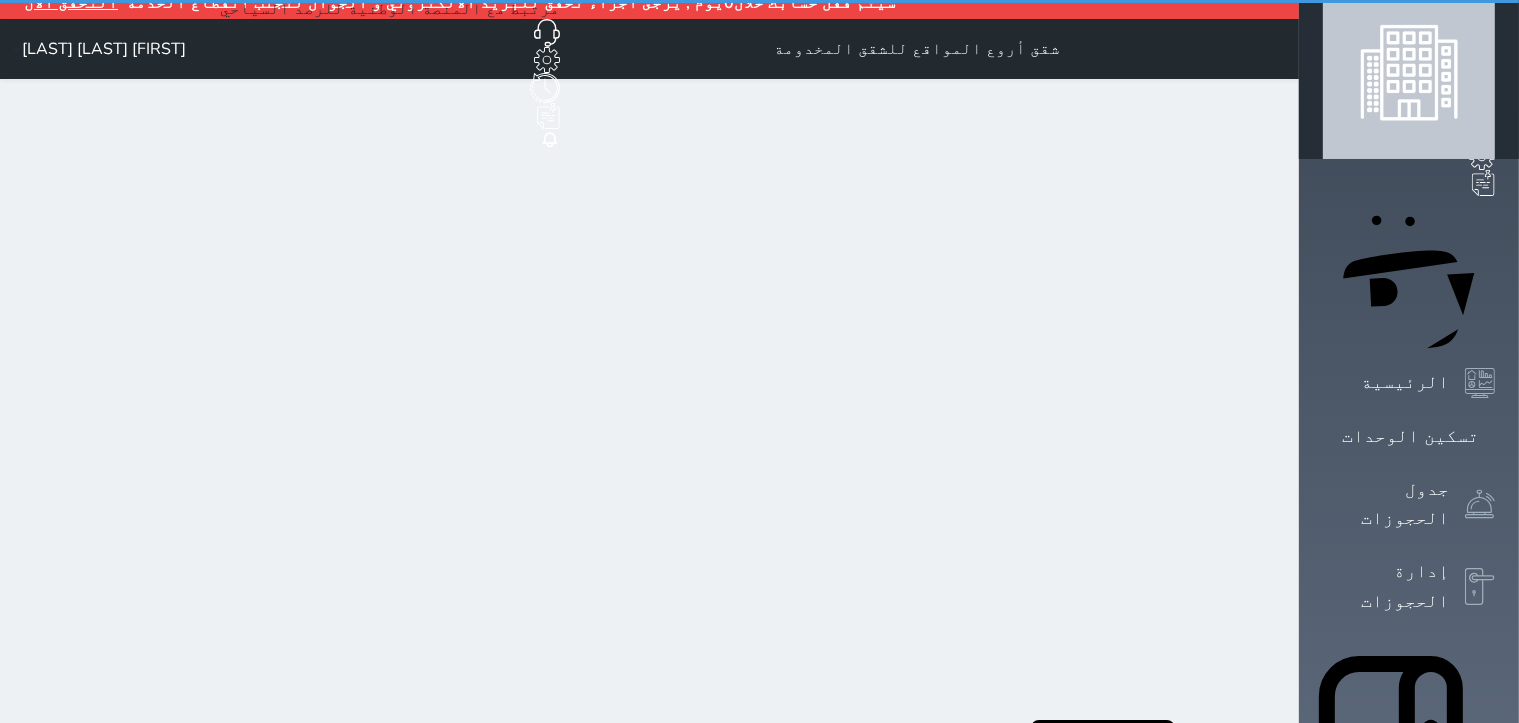 scroll, scrollTop: 0, scrollLeft: 0, axis: both 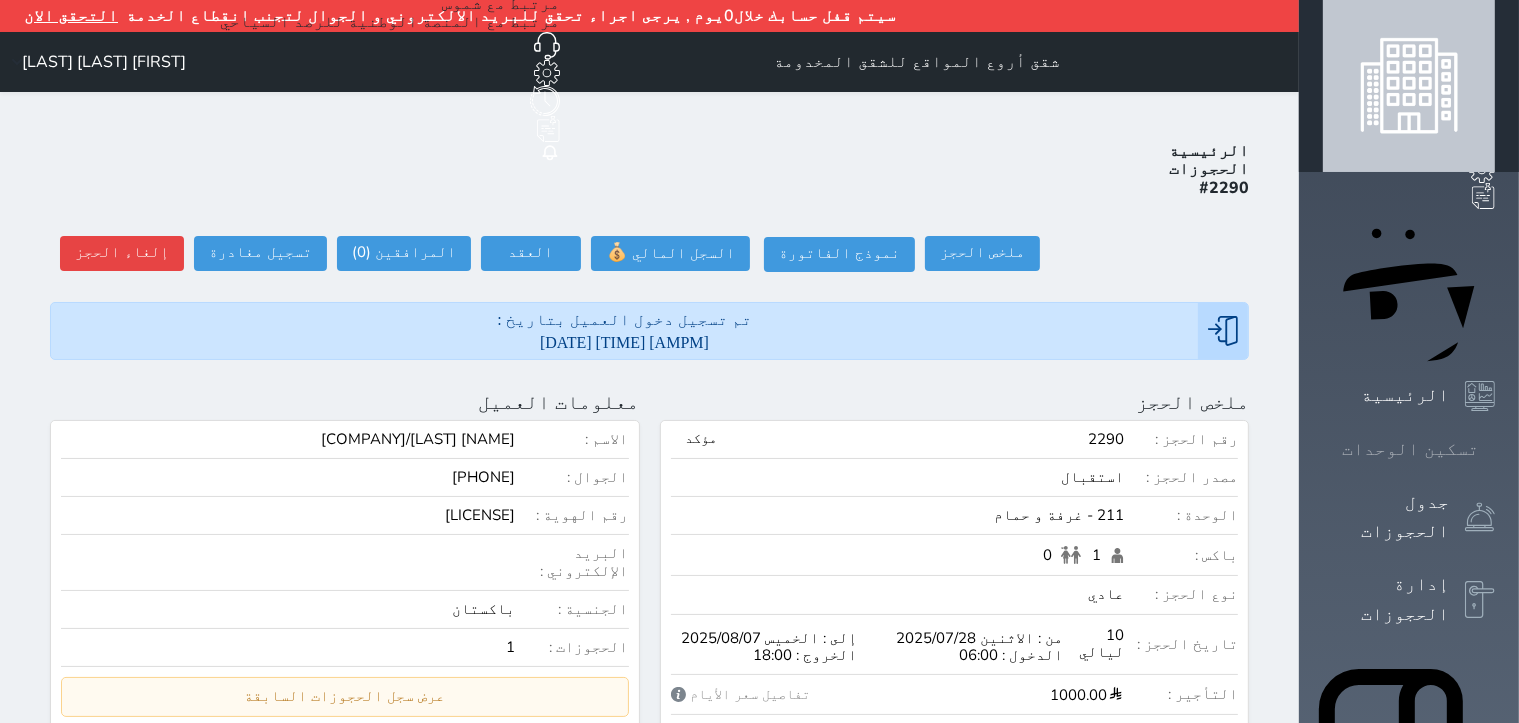 click 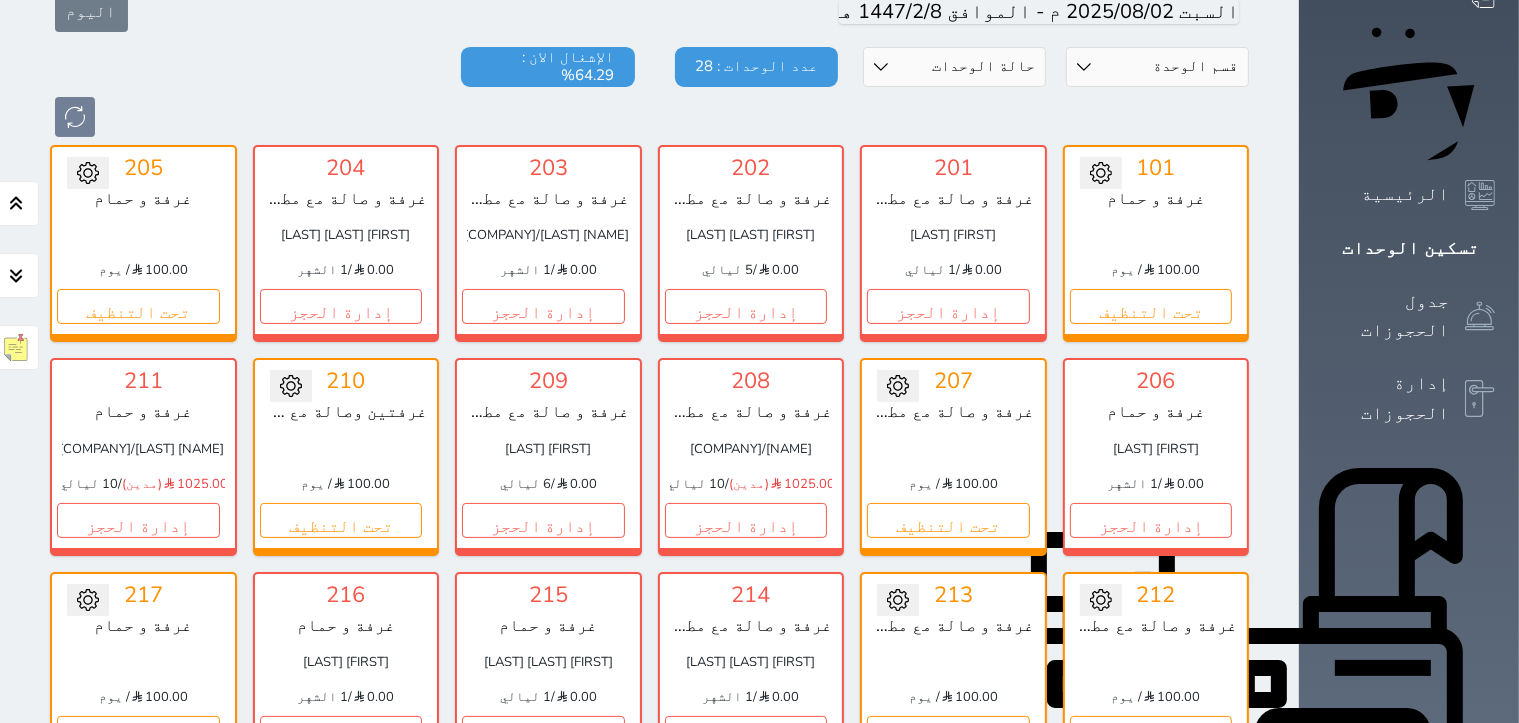 scroll, scrollTop: 409, scrollLeft: 0, axis: vertical 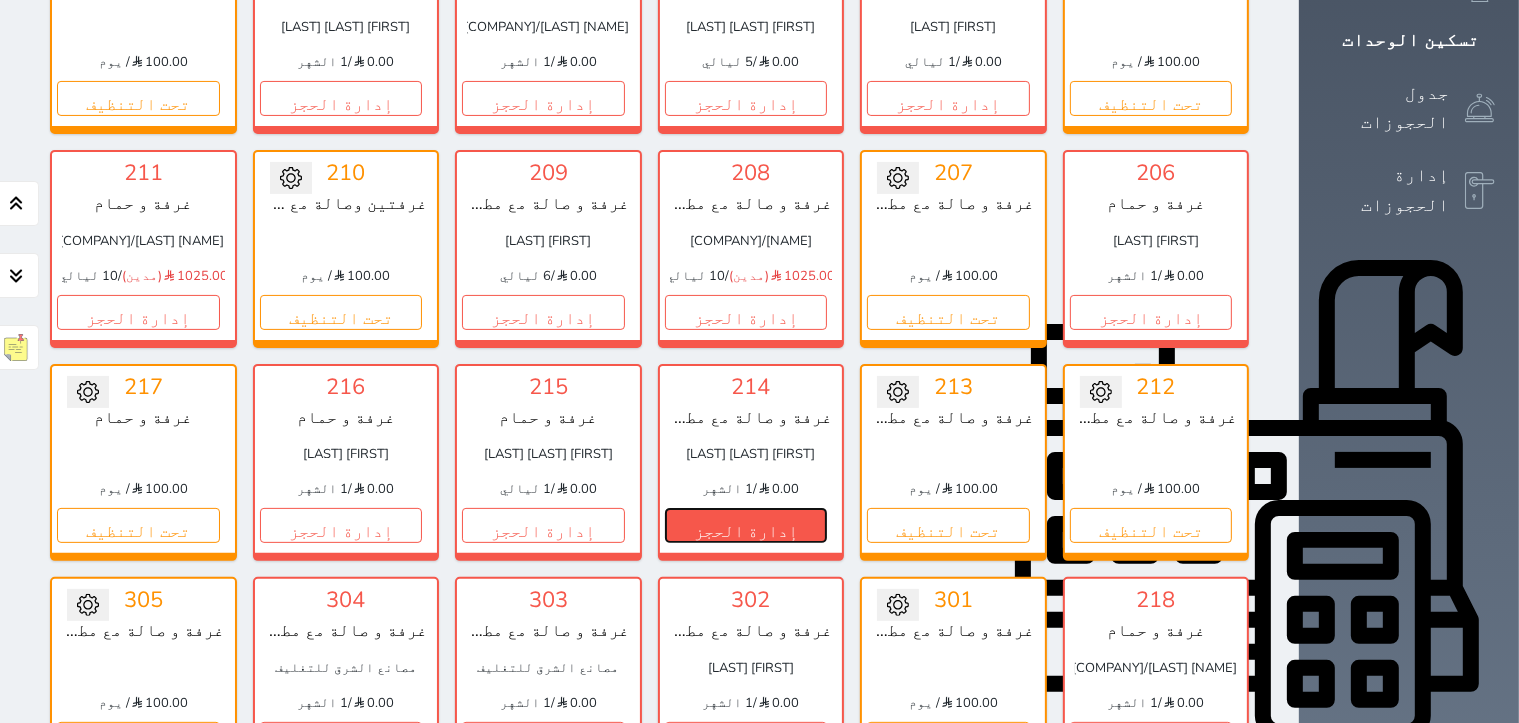 click on "إدارة الحجز" at bounding box center (746, 525) 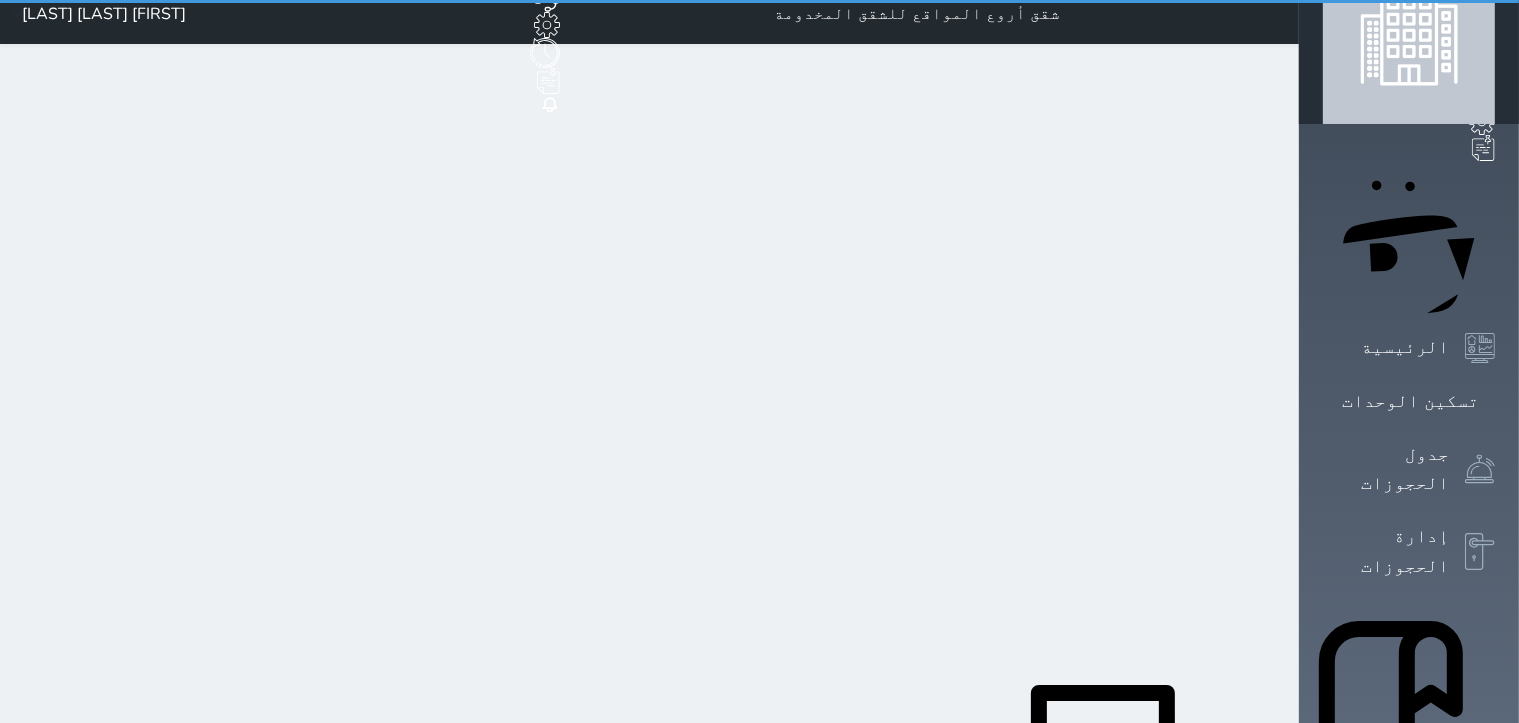 scroll, scrollTop: 0, scrollLeft: 0, axis: both 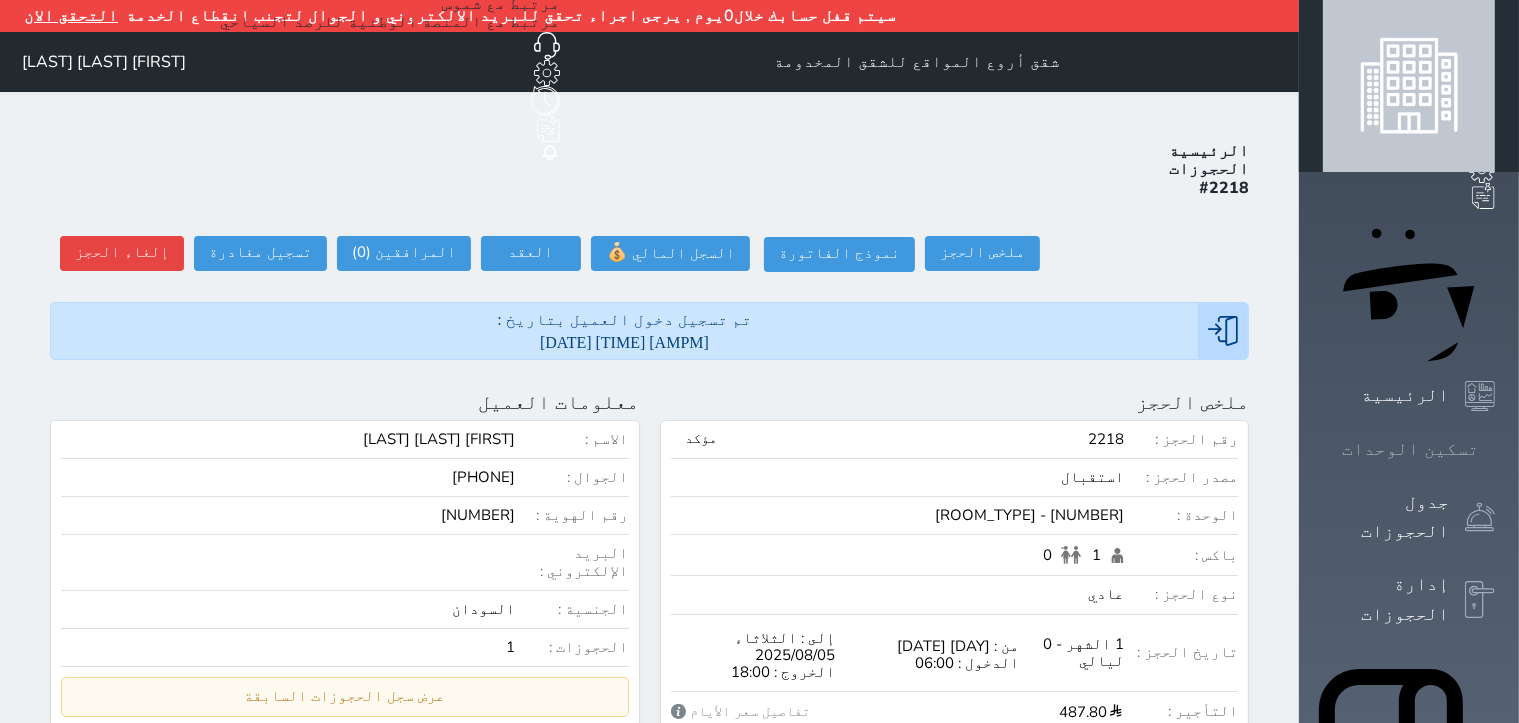 click 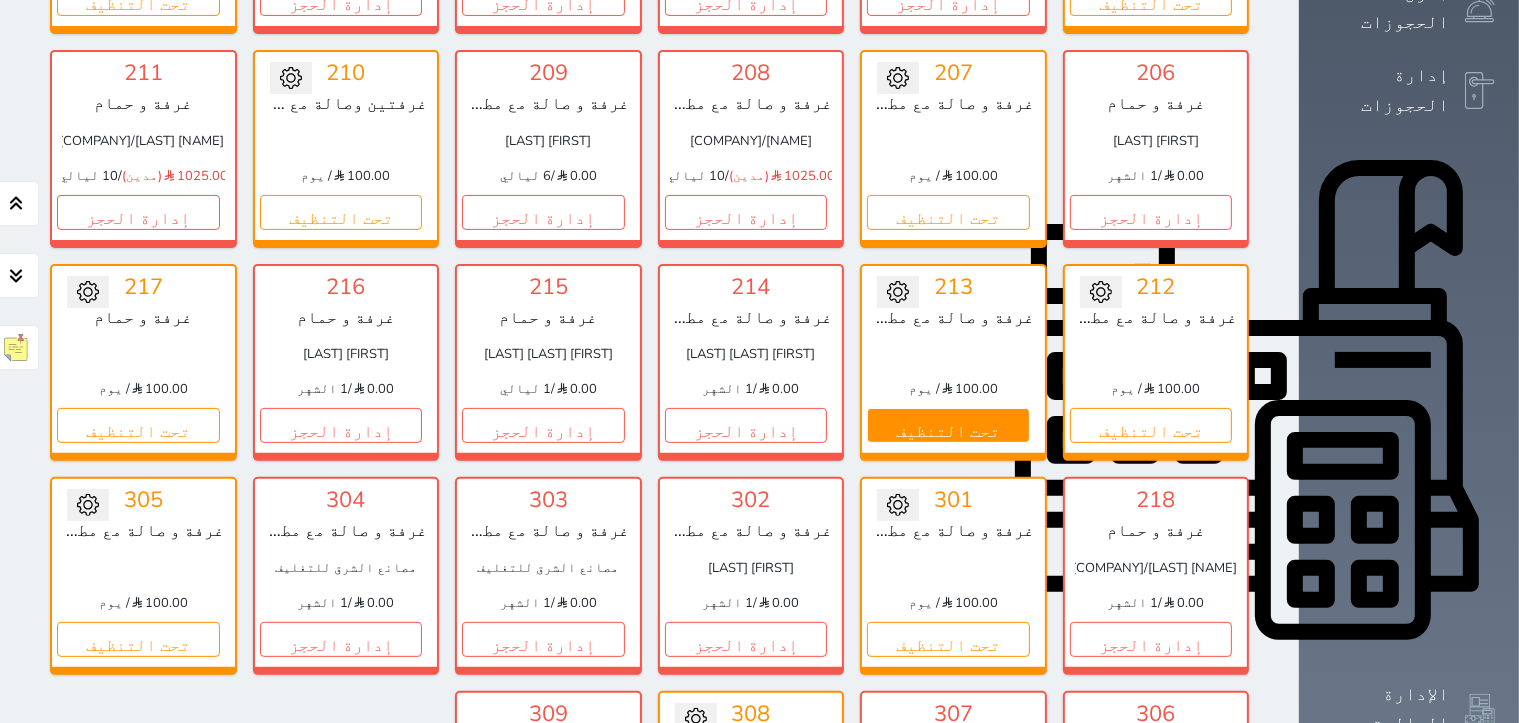 scroll, scrollTop: 609, scrollLeft: 0, axis: vertical 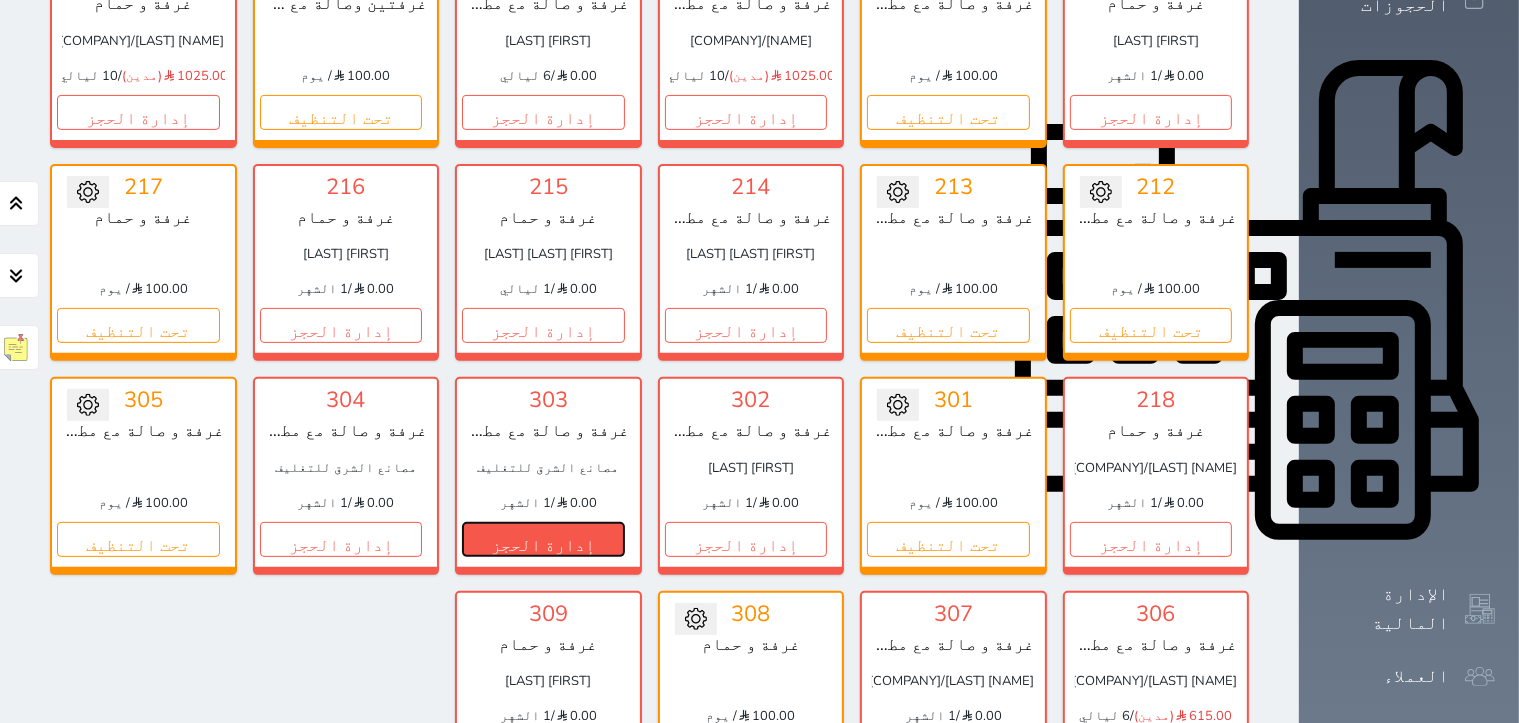 click on "إدارة الحجز" at bounding box center (543, 539) 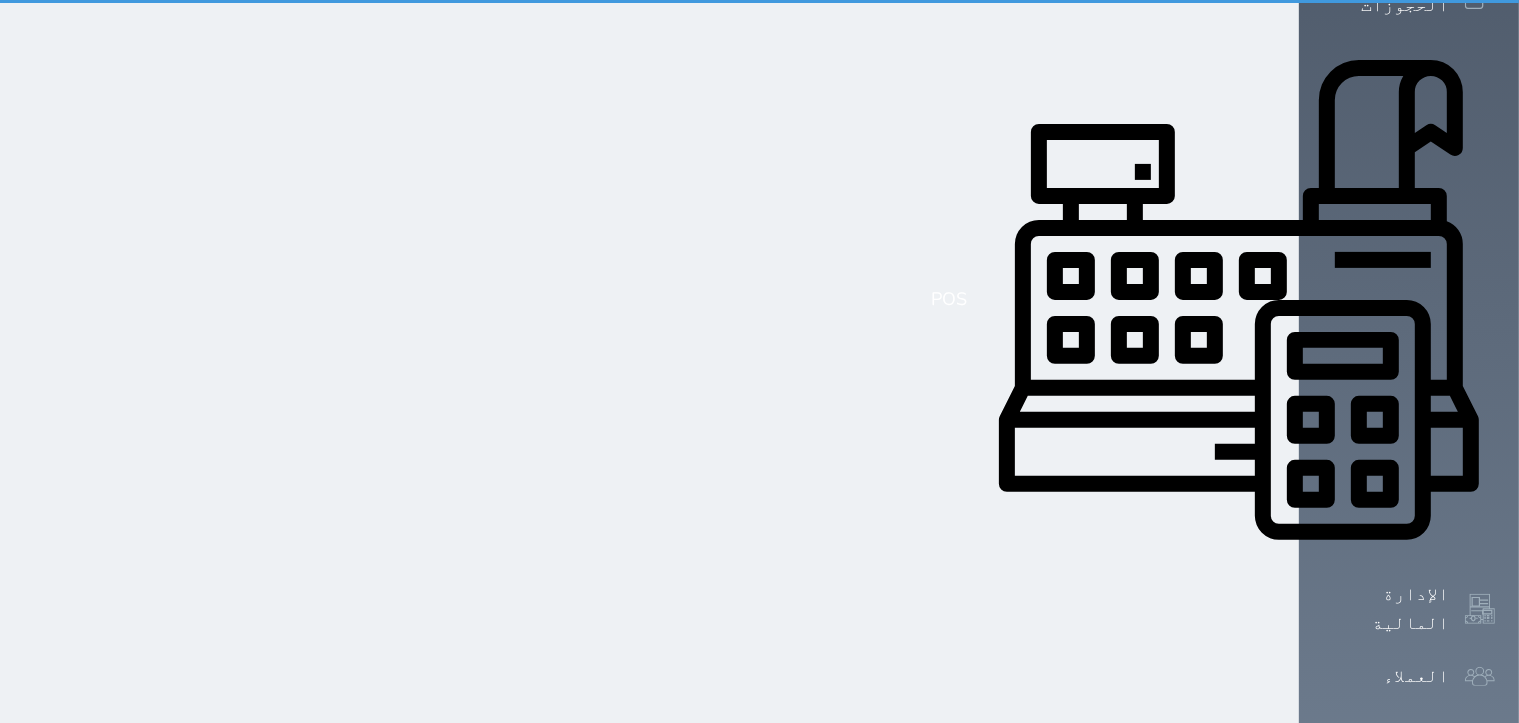 scroll, scrollTop: 0, scrollLeft: 0, axis: both 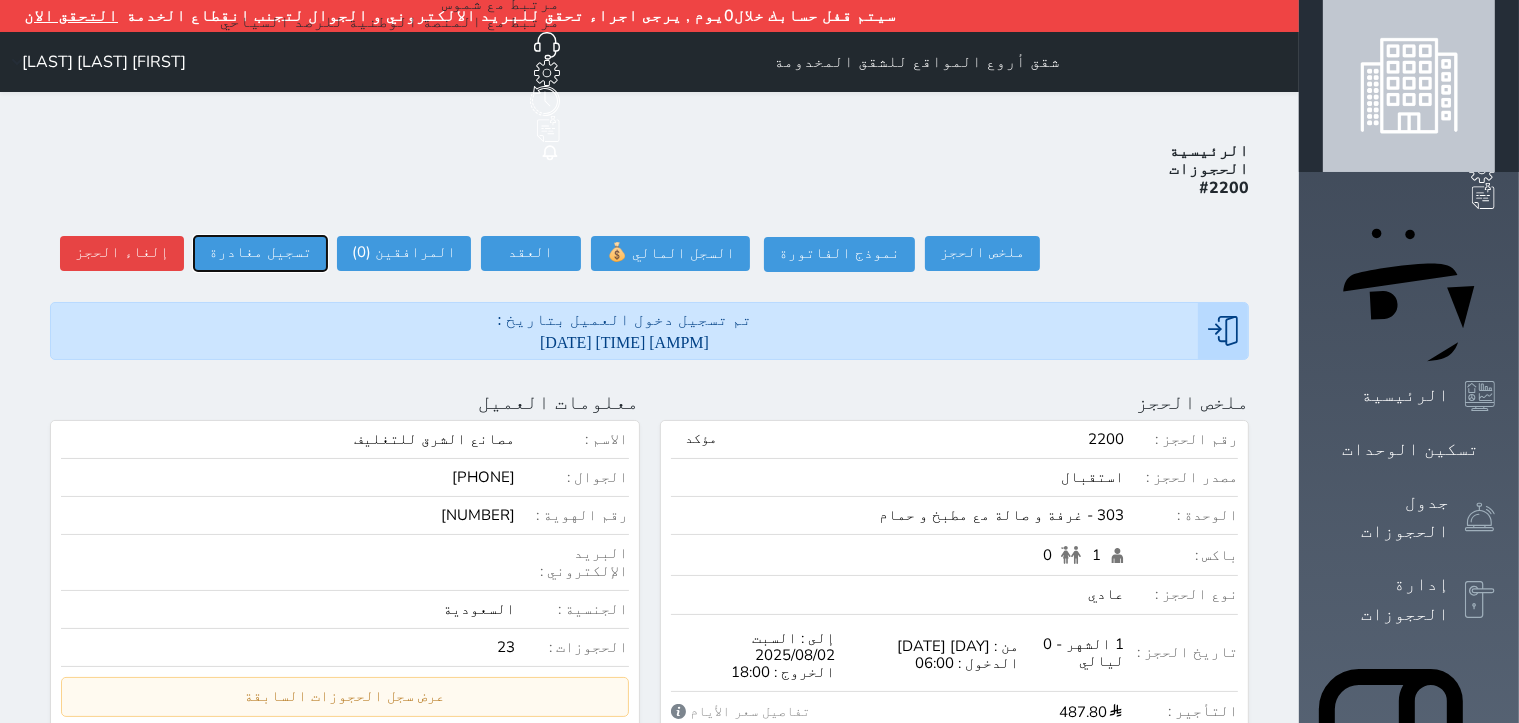 click on "تسجيل مغادرة" at bounding box center (260, 253) 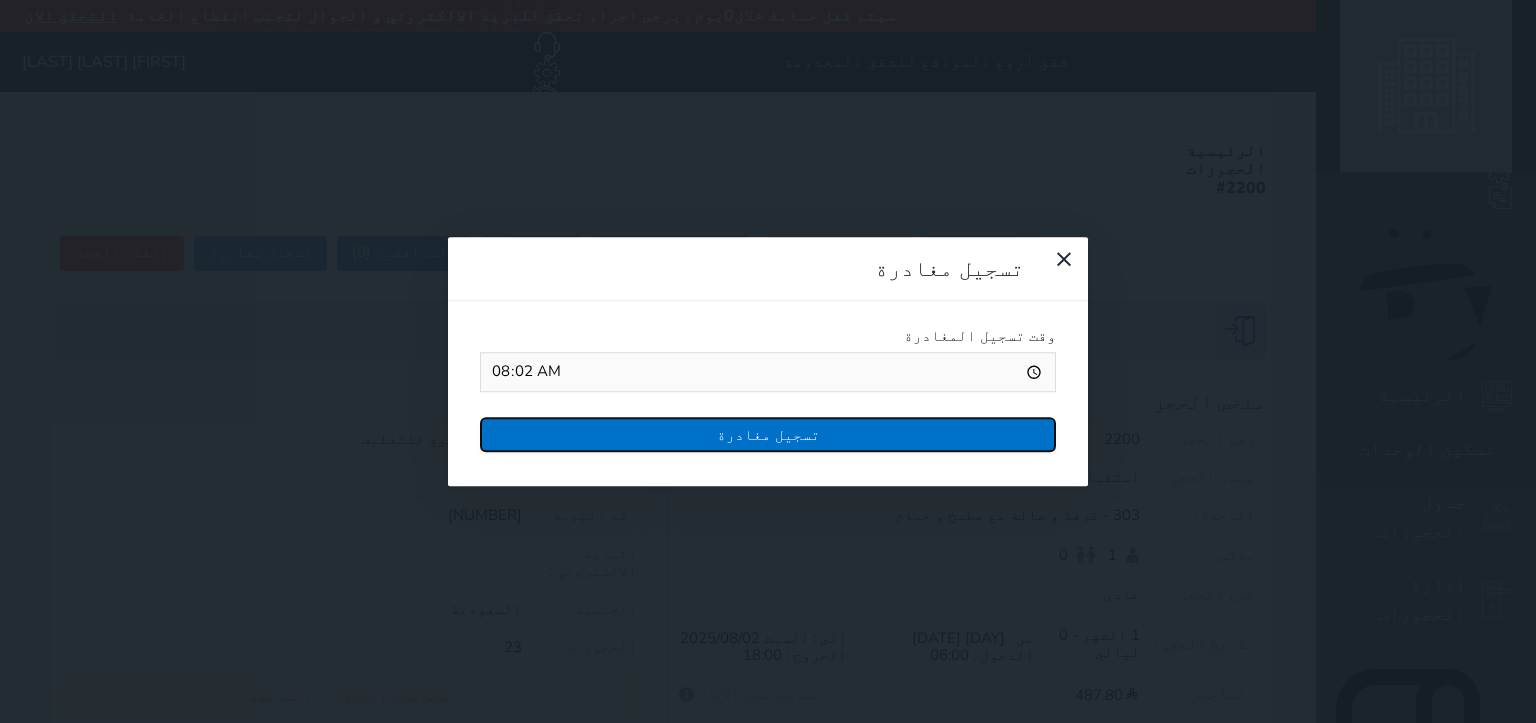 click on "تسجيل مغادرة" at bounding box center (768, 434) 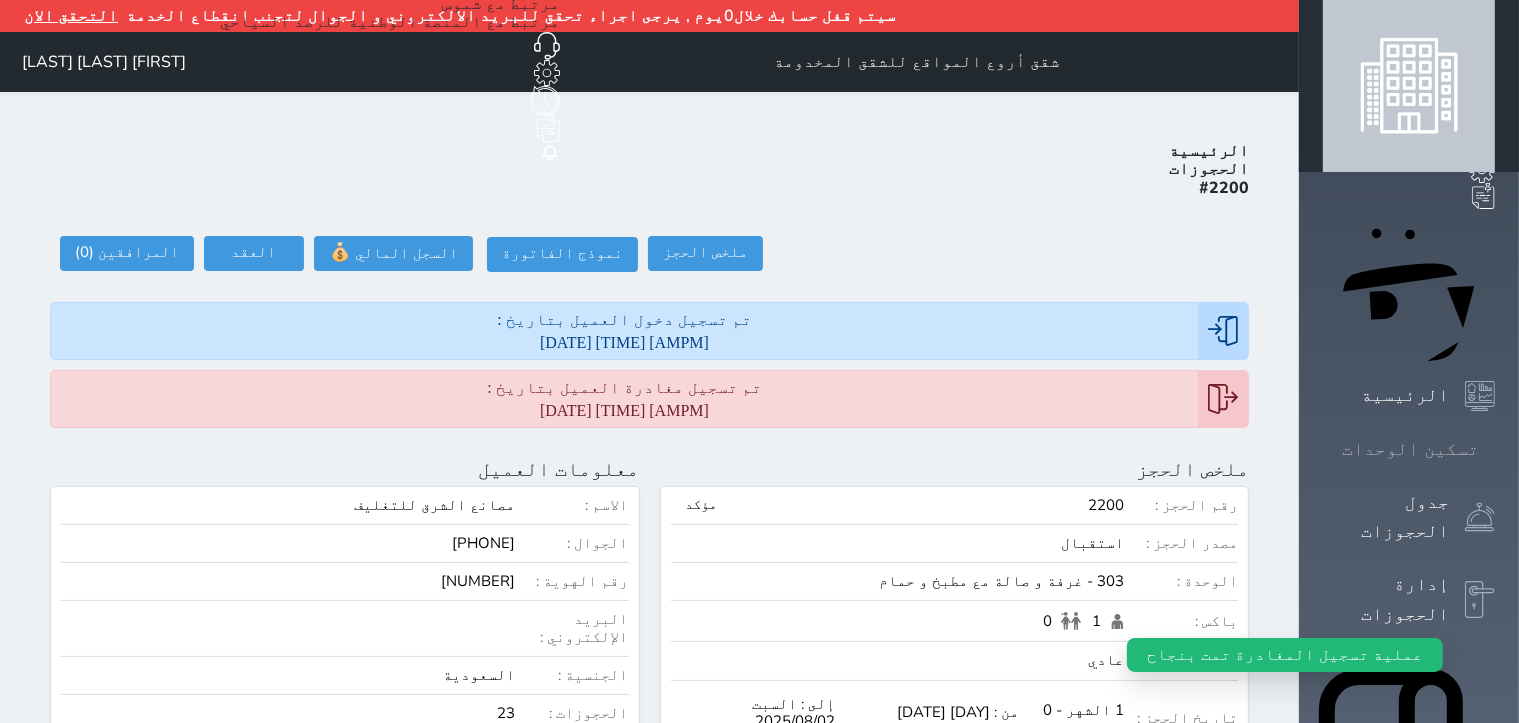 click 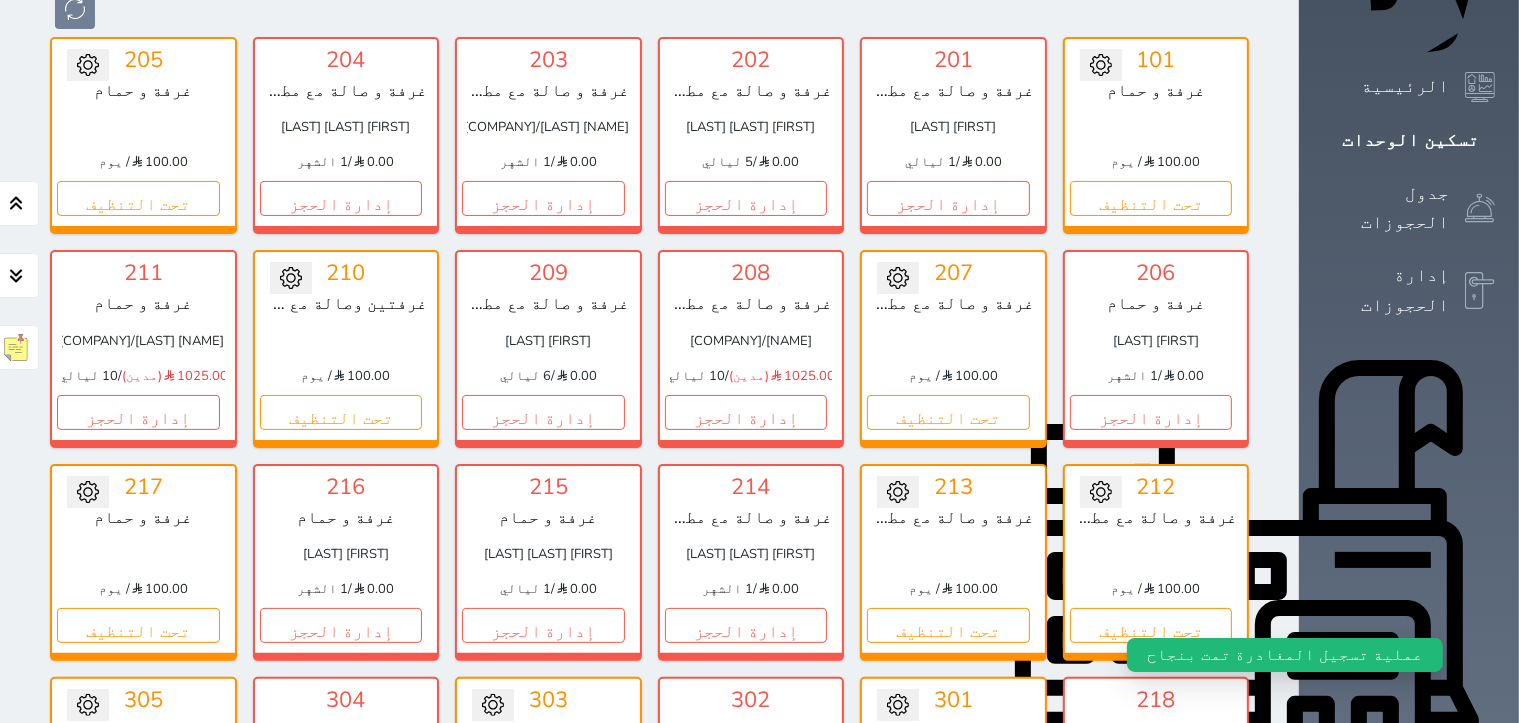 scroll, scrollTop: 509, scrollLeft: 0, axis: vertical 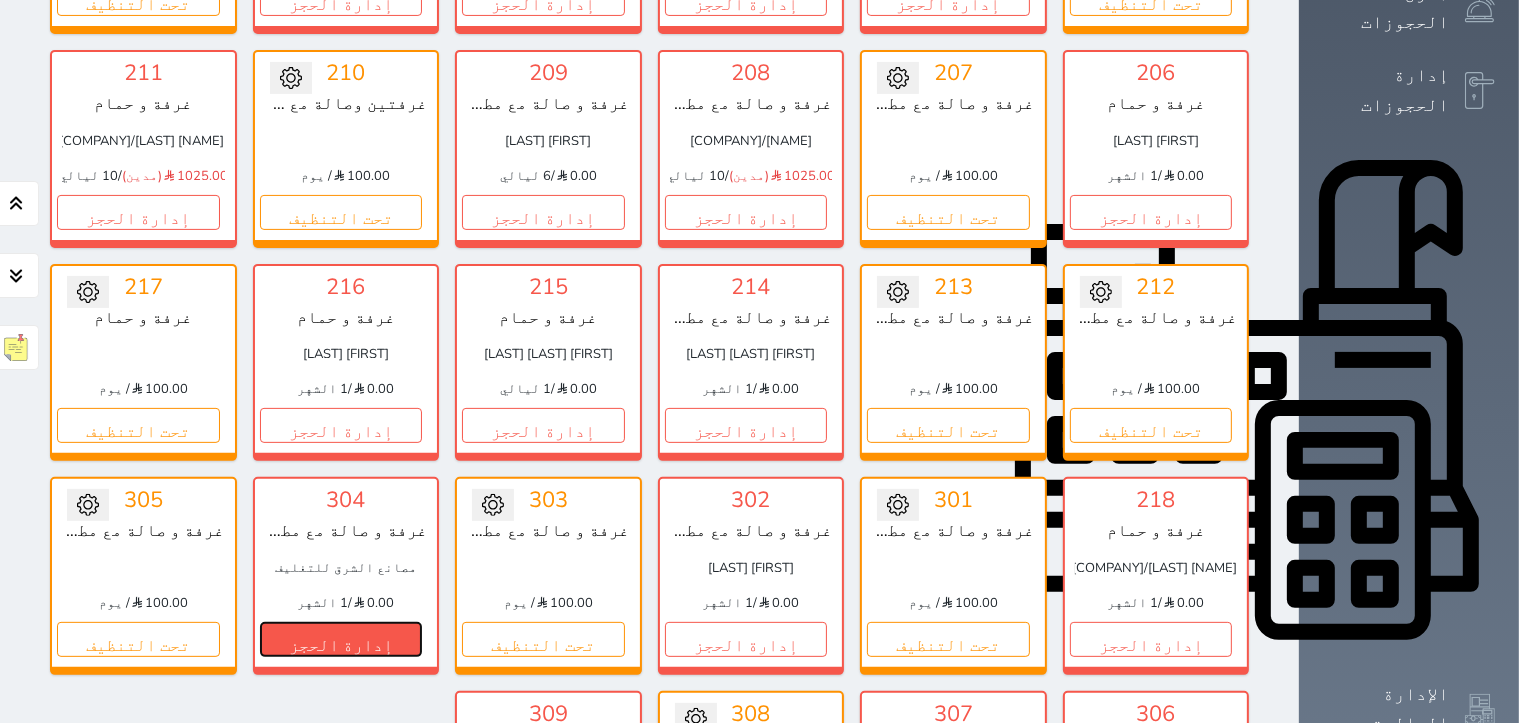 click on "إدارة الحجز" at bounding box center [341, 639] 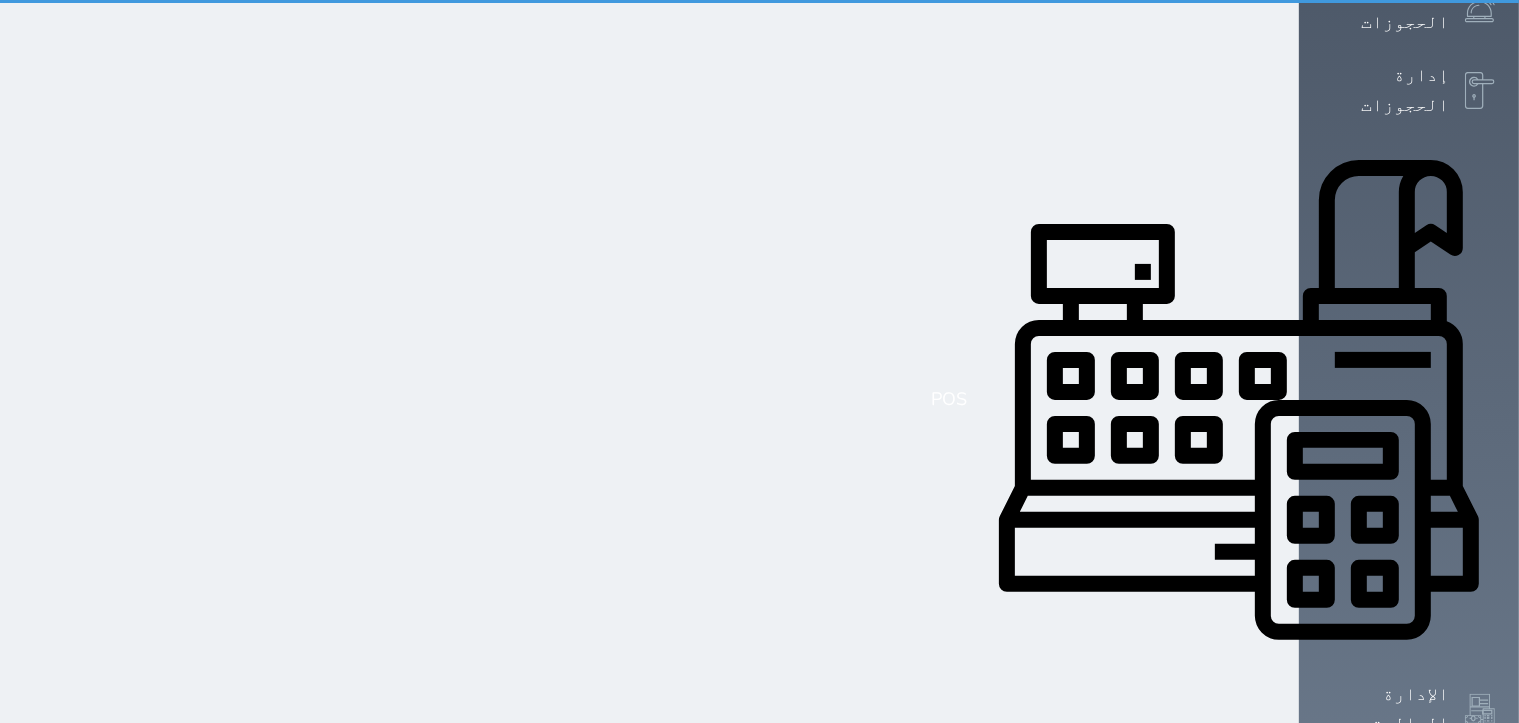 scroll, scrollTop: 0, scrollLeft: 0, axis: both 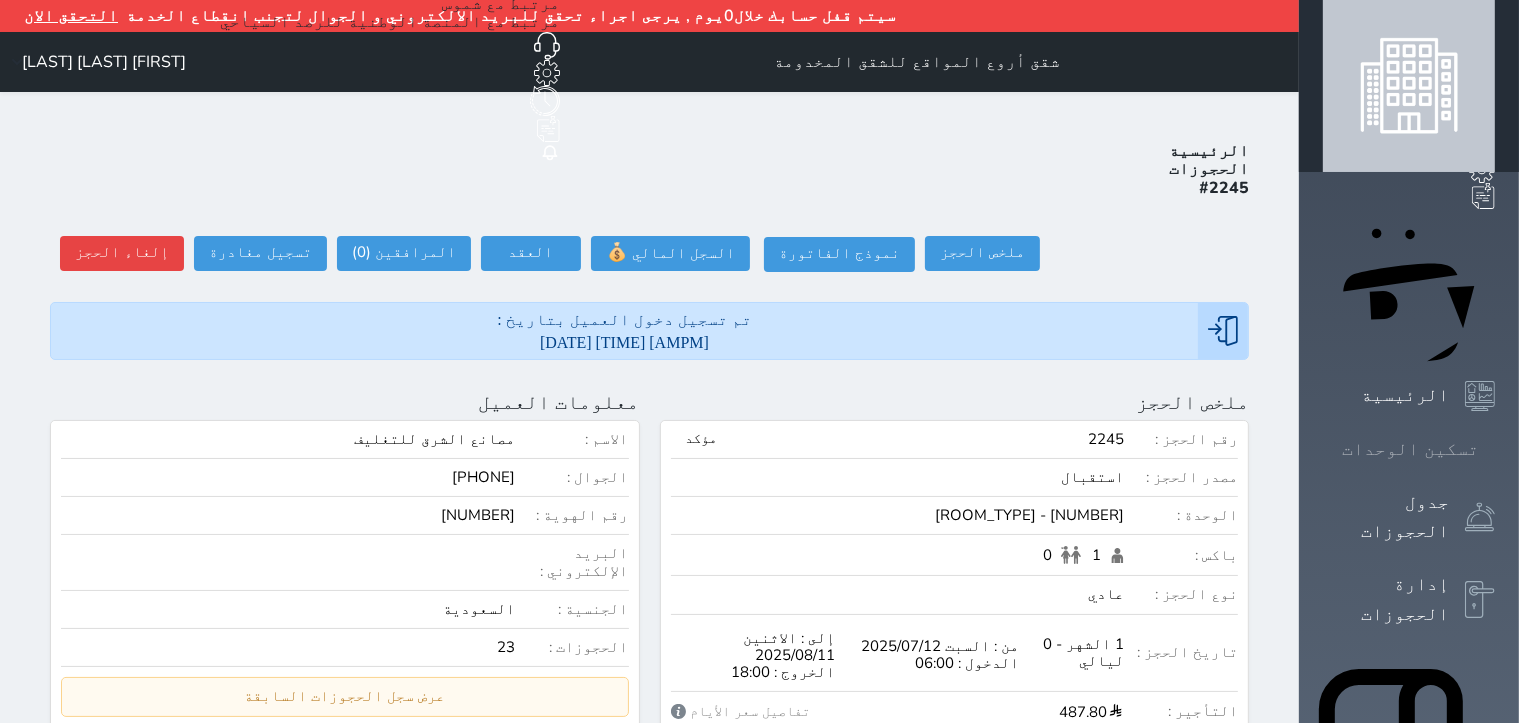 click 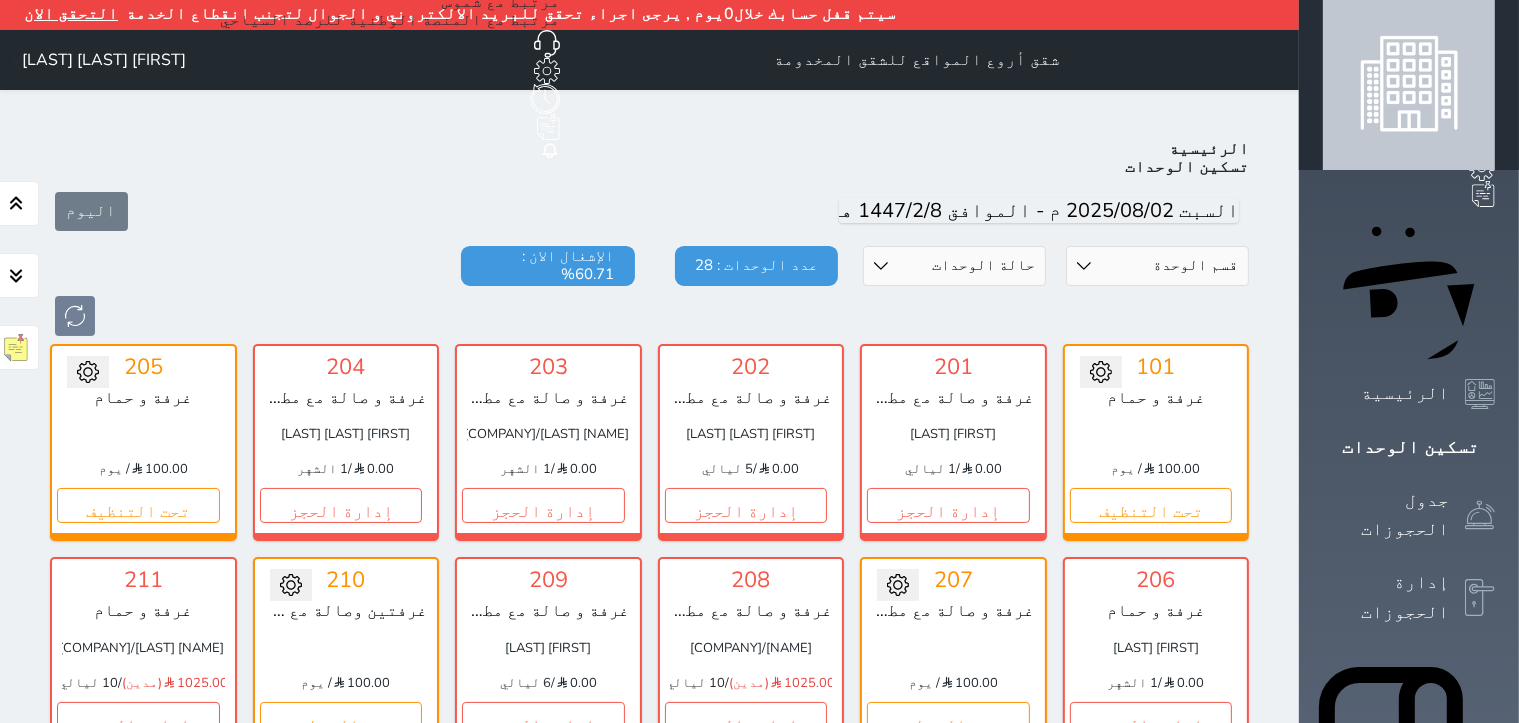 scroll, scrollTop: 0, scrollLeft: 0, axis: both 